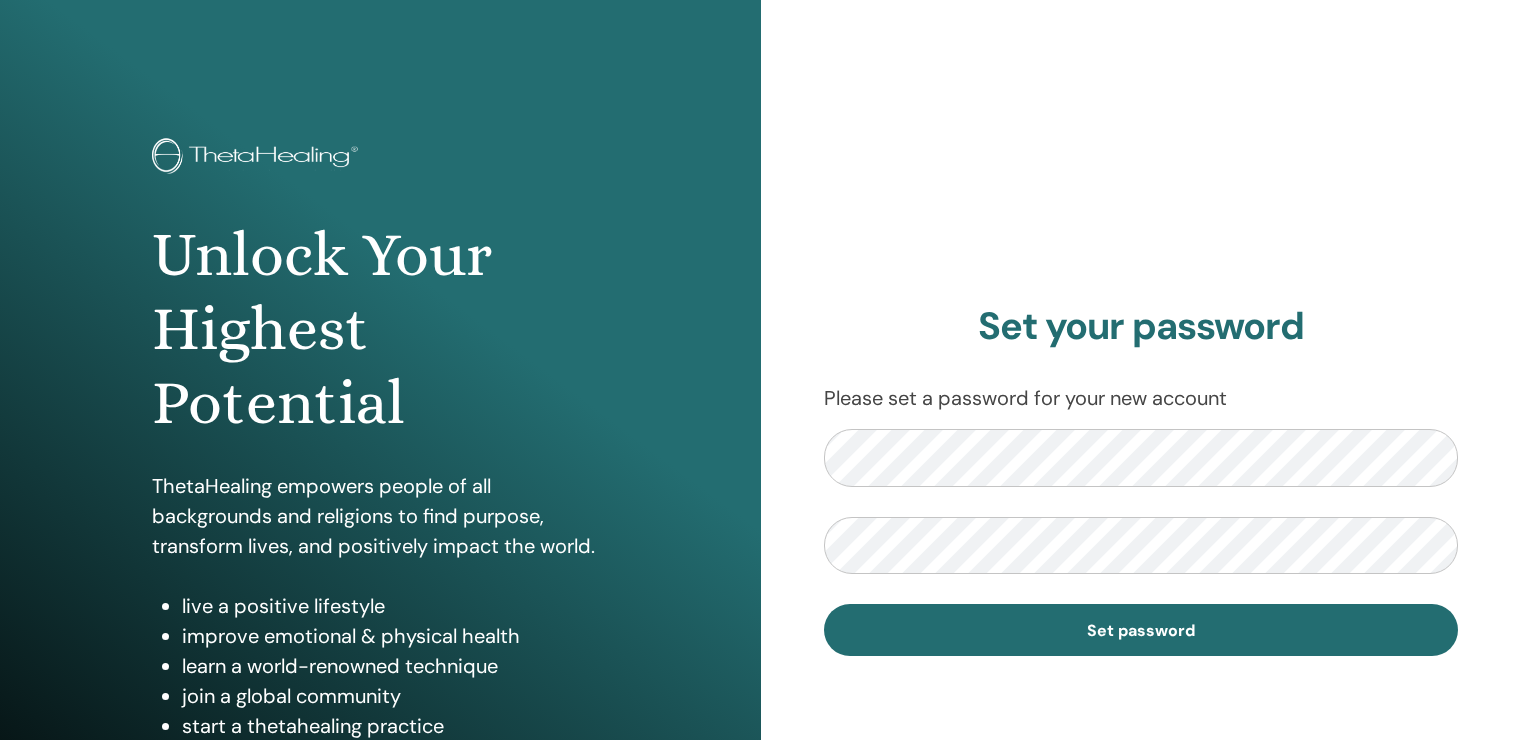 scroll, scrollTop: 0, scrollLeft: 0, axis: both 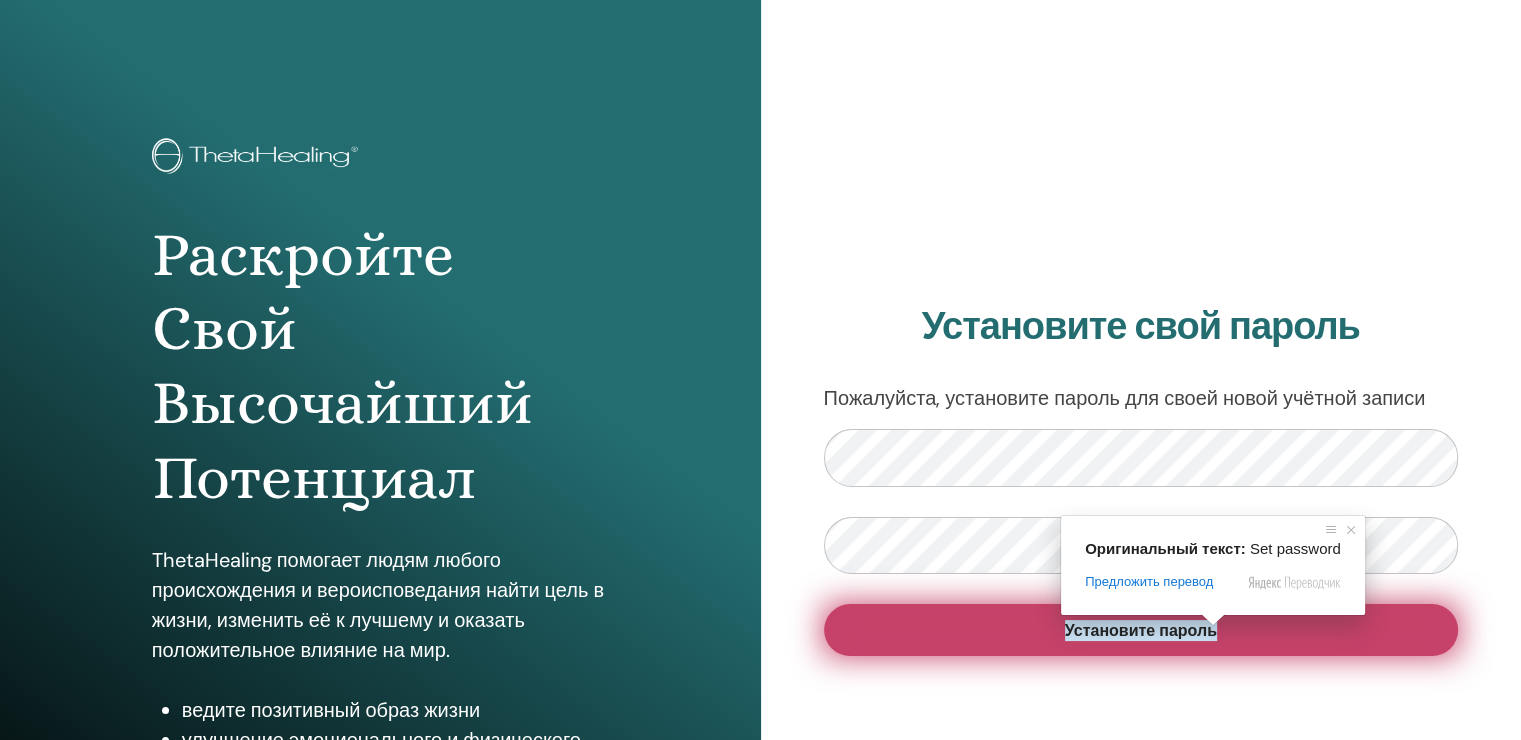 click on "Установите пароль" at bounding box center [1141, 630] 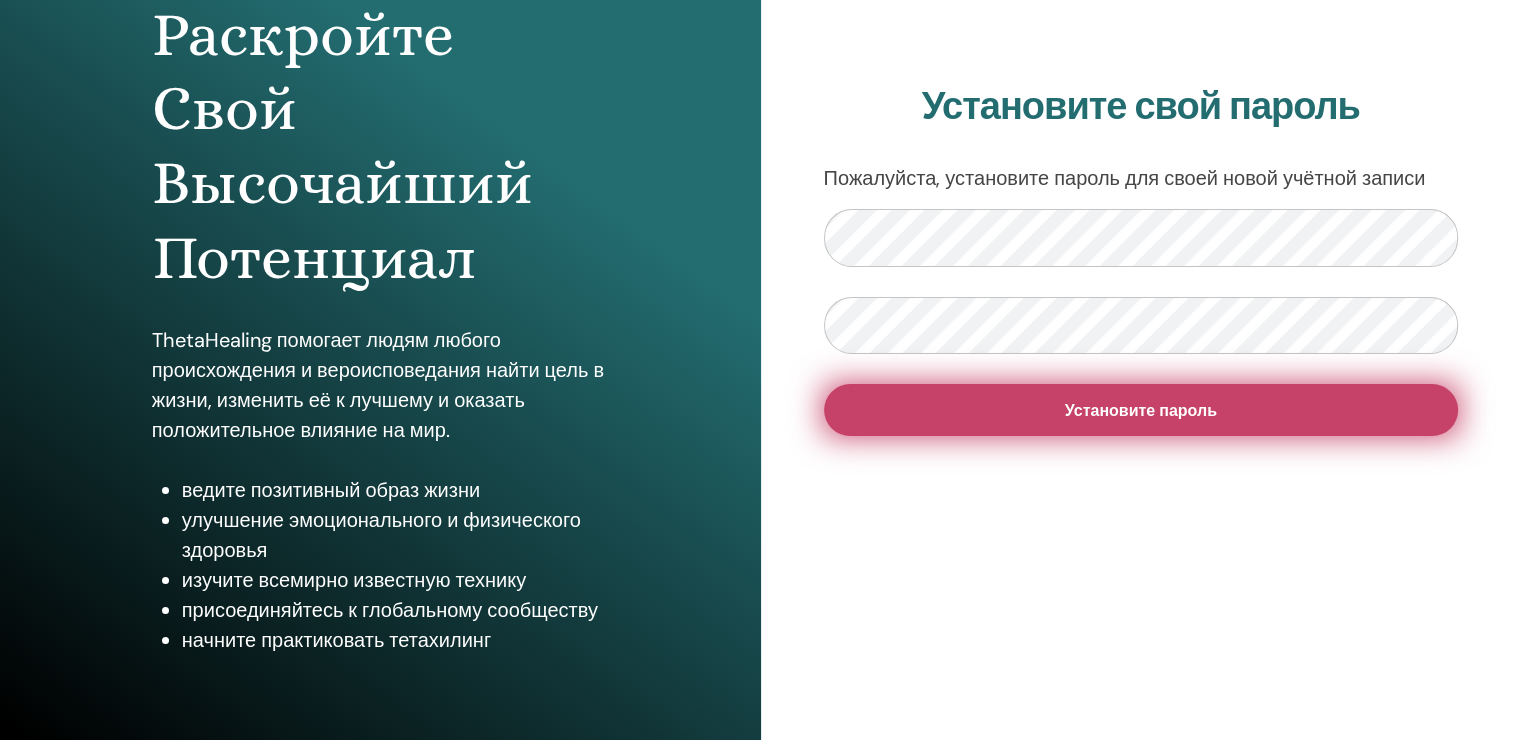 scroll, scrollTop: 219, scrollLeft: 0, axis: vertical 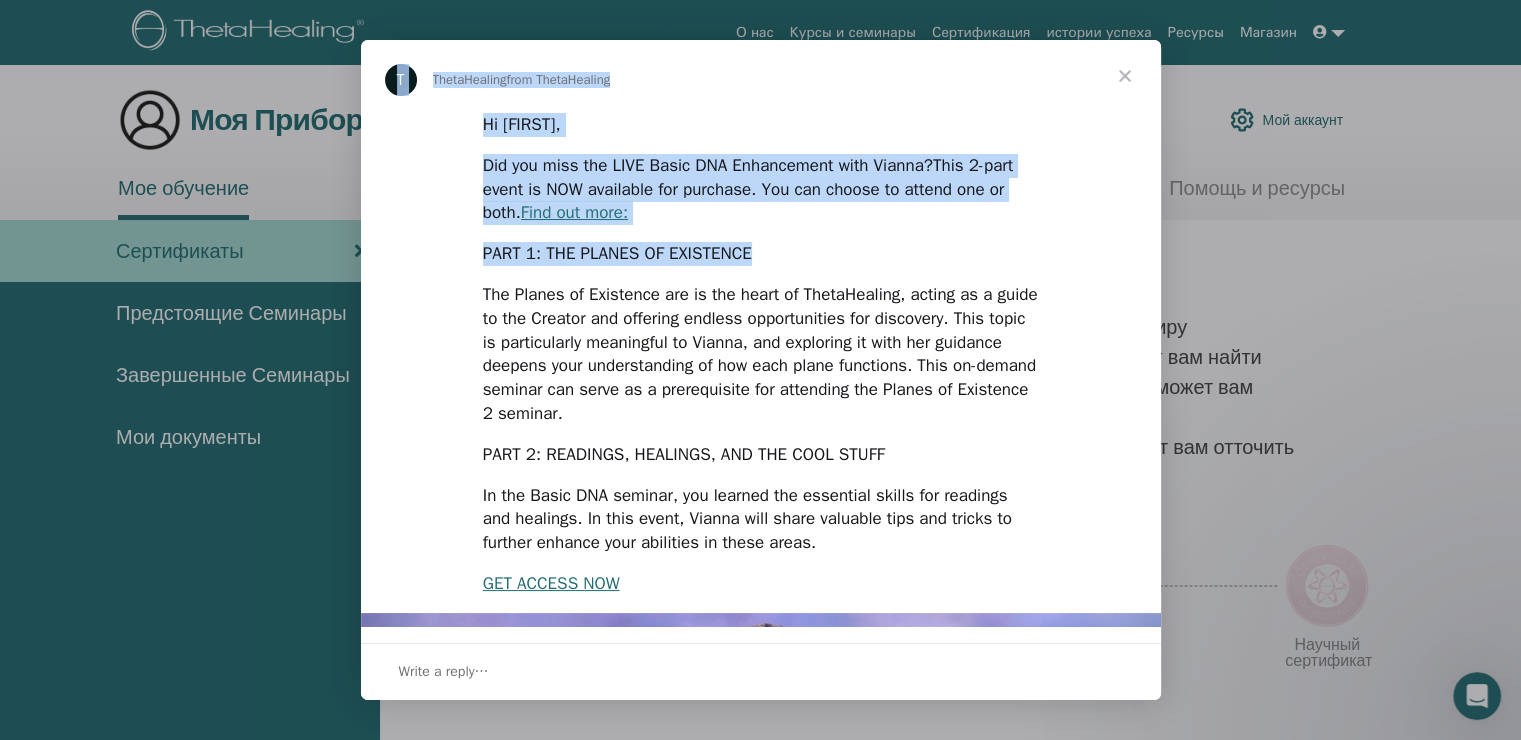 drag, startPoint x: 1396, startPoint y: 304, endPoint x: 1052, endPoint y: 234, distance: 351.04987 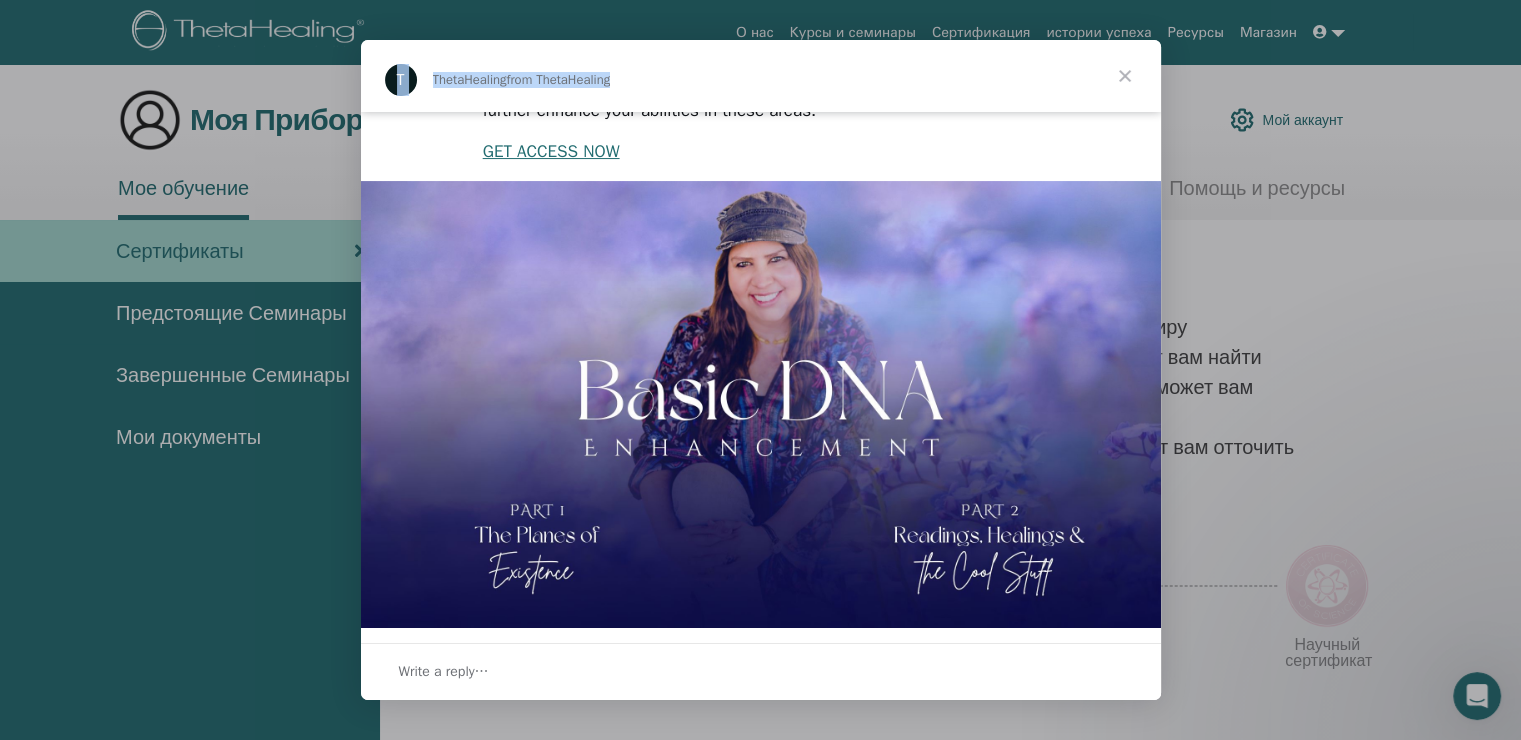 scroll, scrollTop: 0, scrollLeft: 0, axis: both 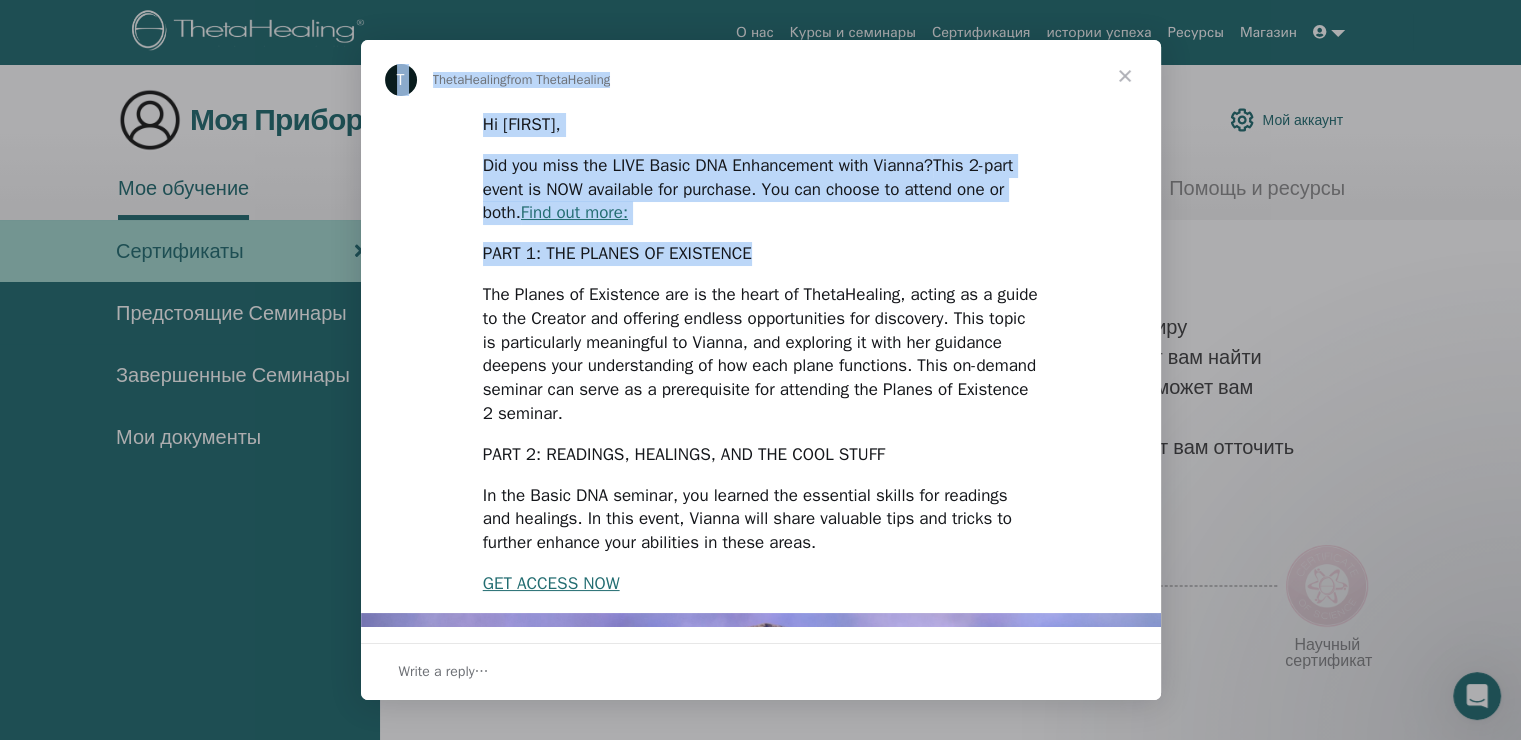 click at bounding box center [1125, 76] 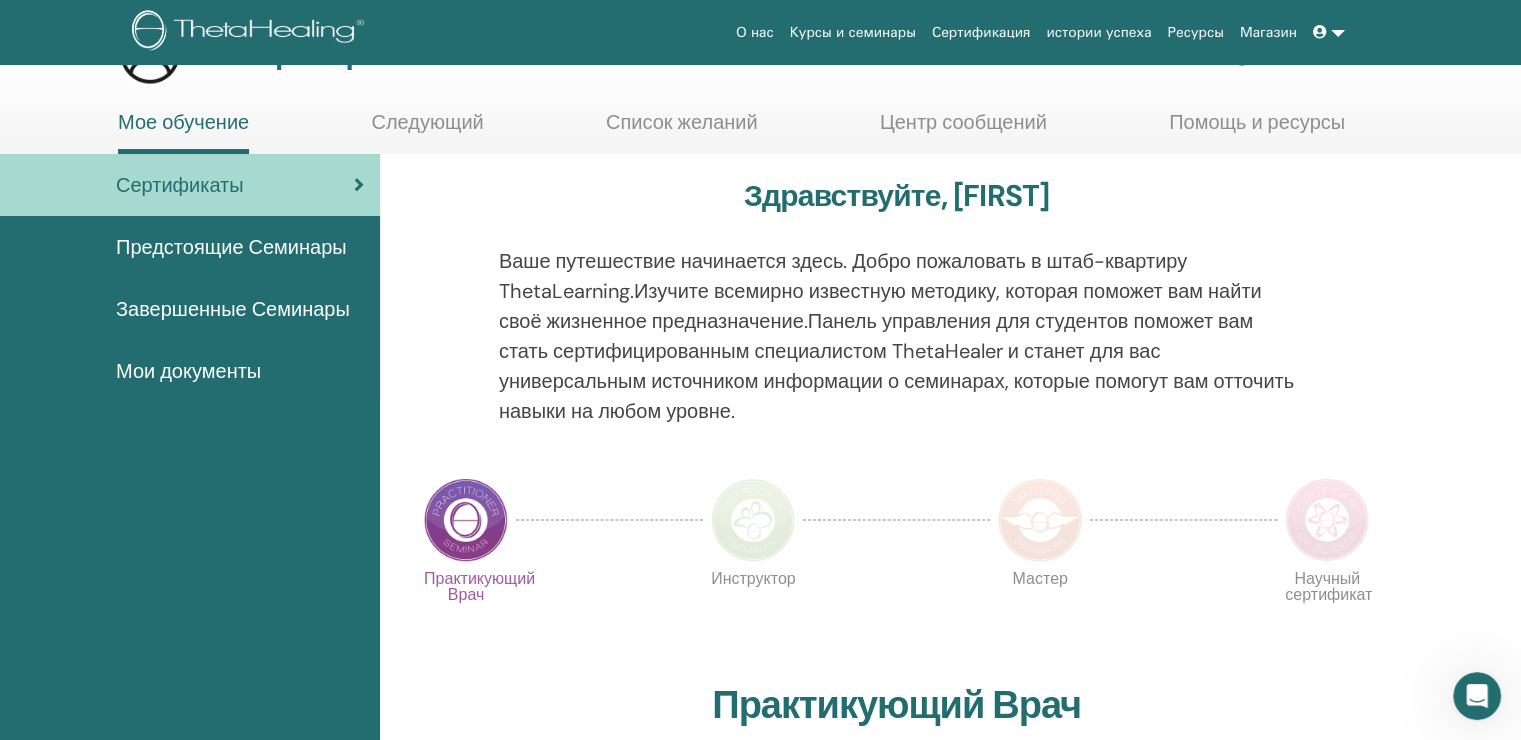 scroll, scrollTop: 0, scrollLeft: 0, axis: both 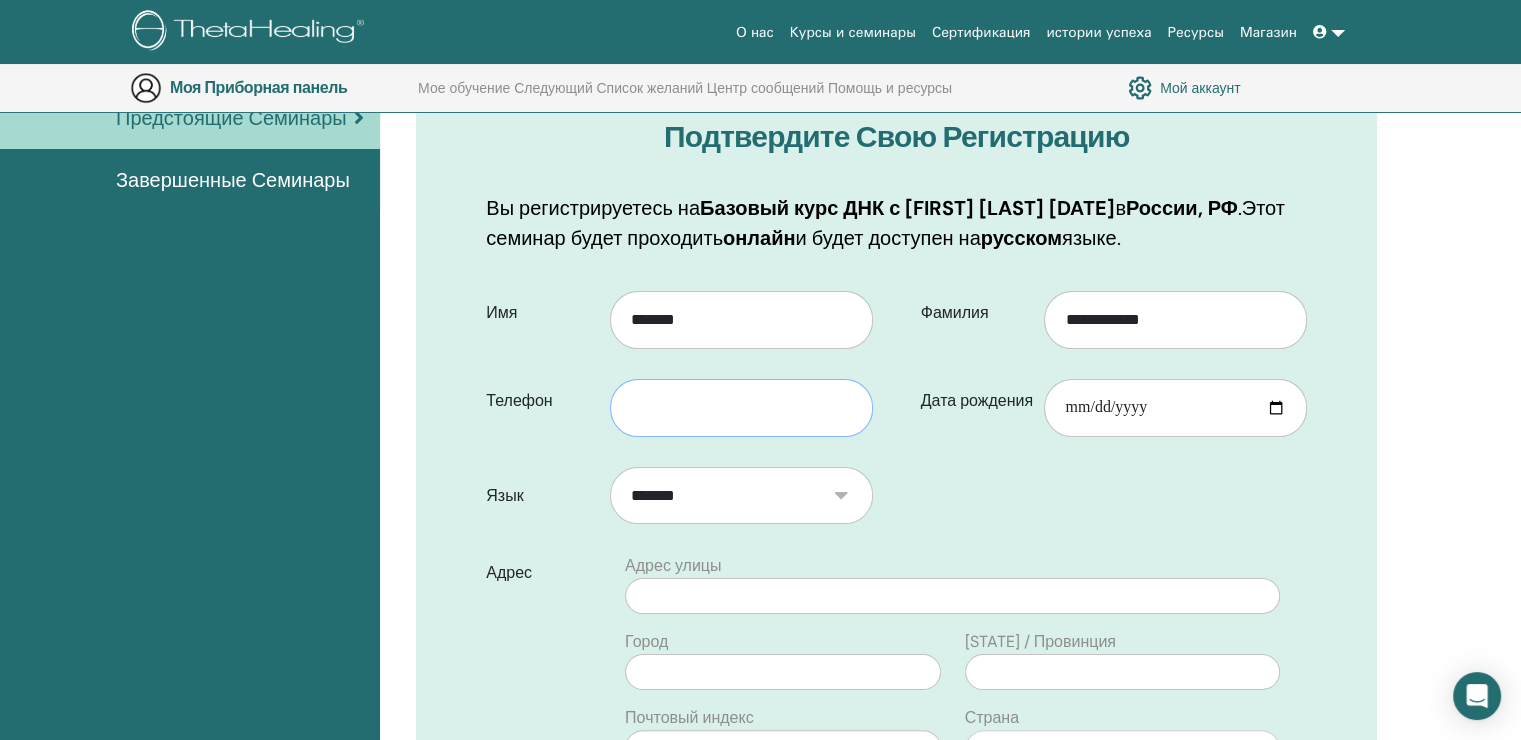 click at bounding box center [741, 408] 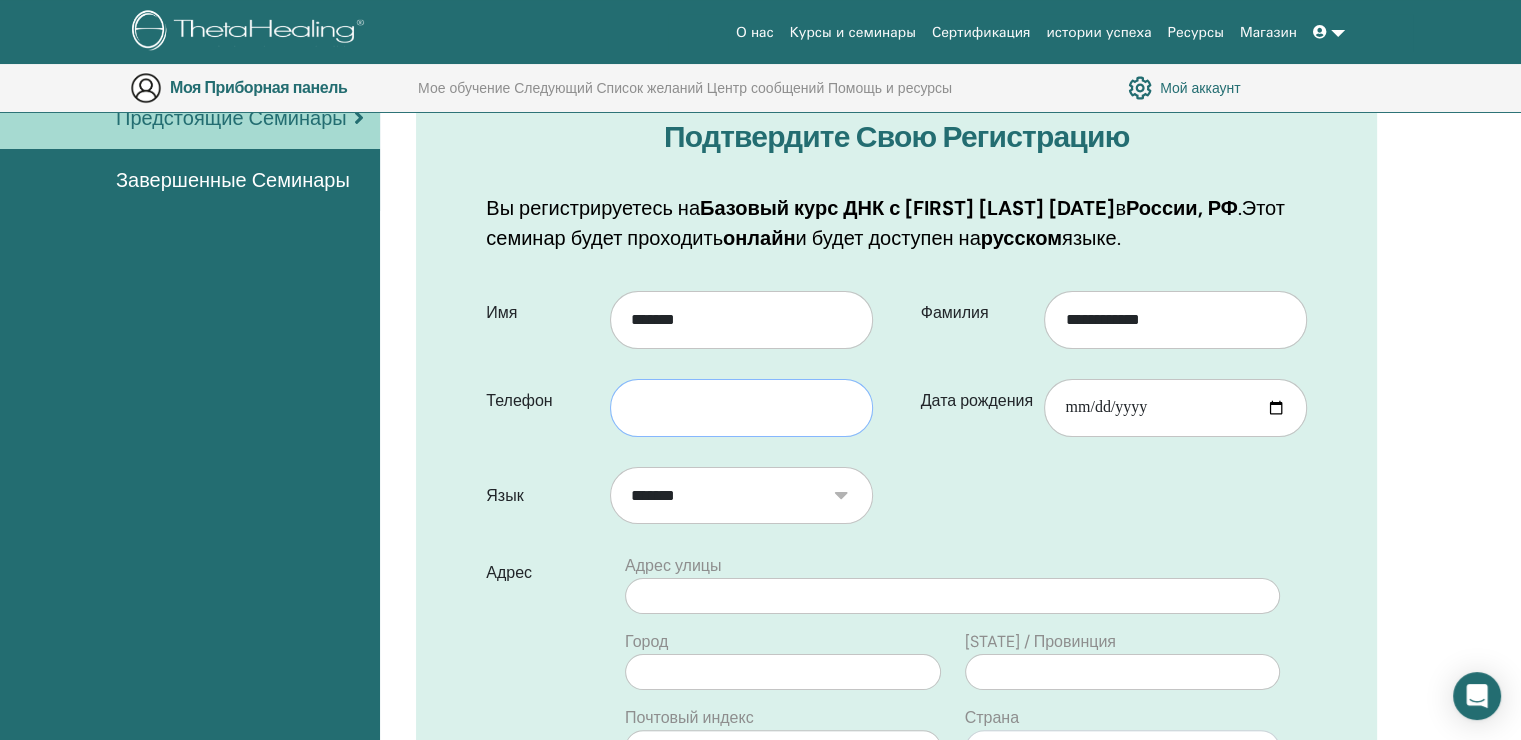 type on "**********" 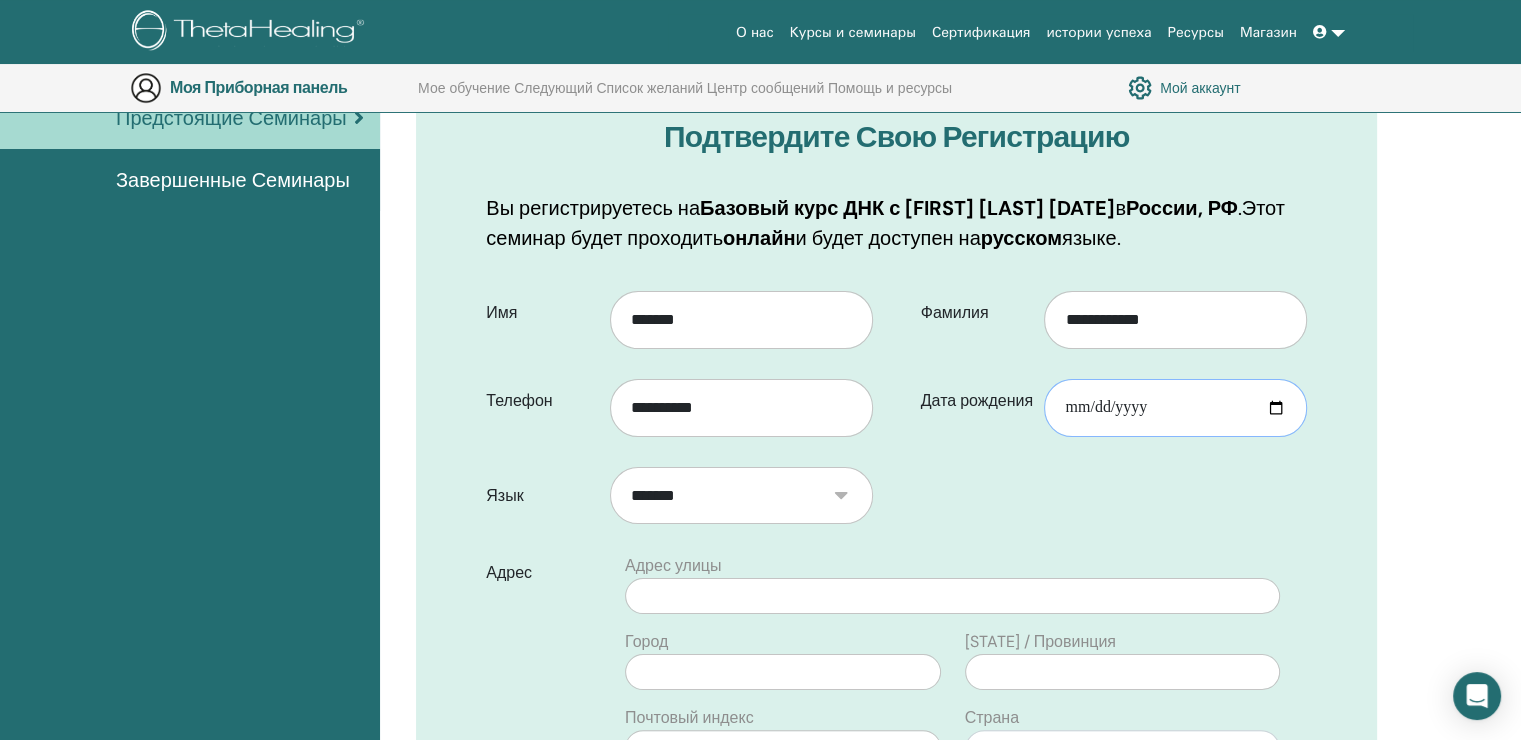 click on "Дата рождения" at bounding box center (1175, 408) 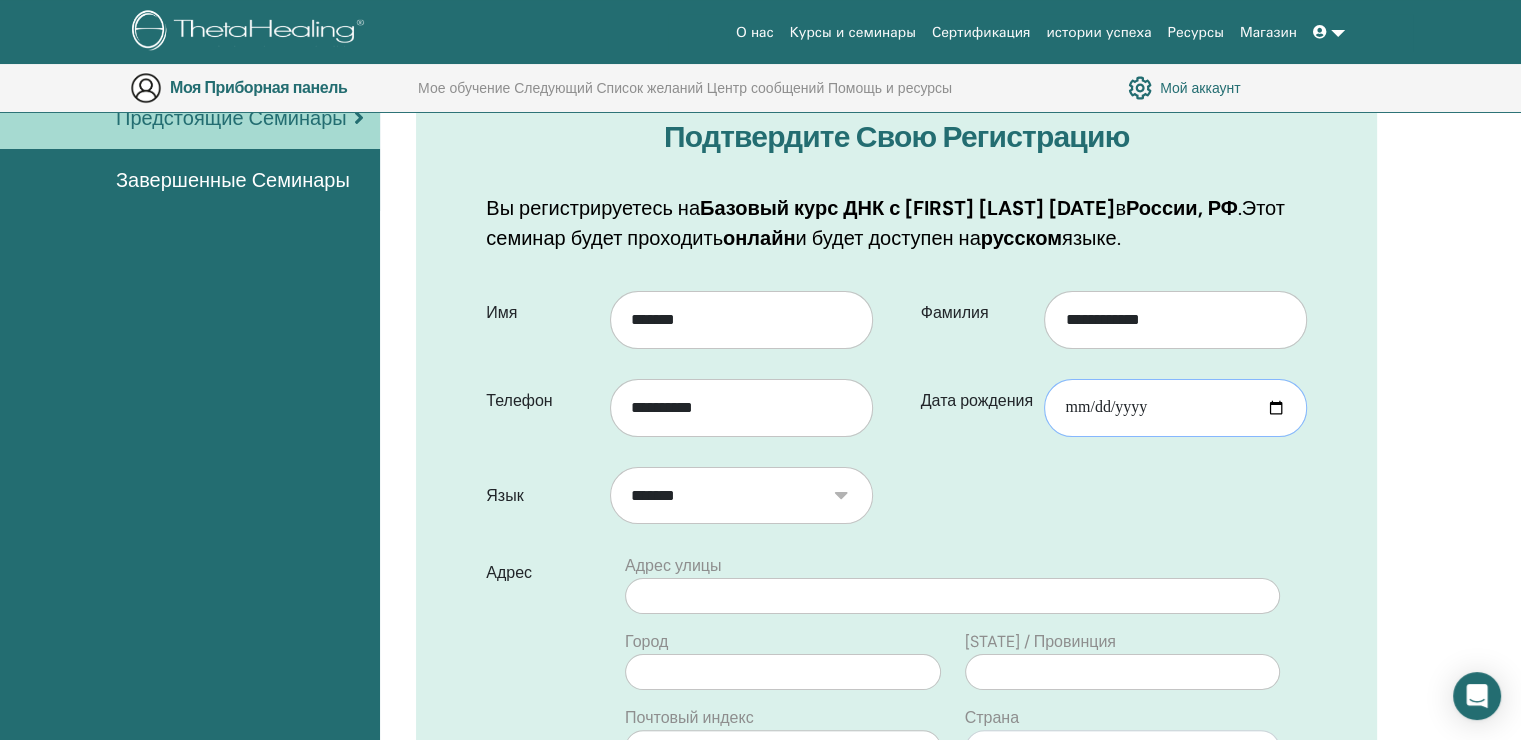 type on "**********" 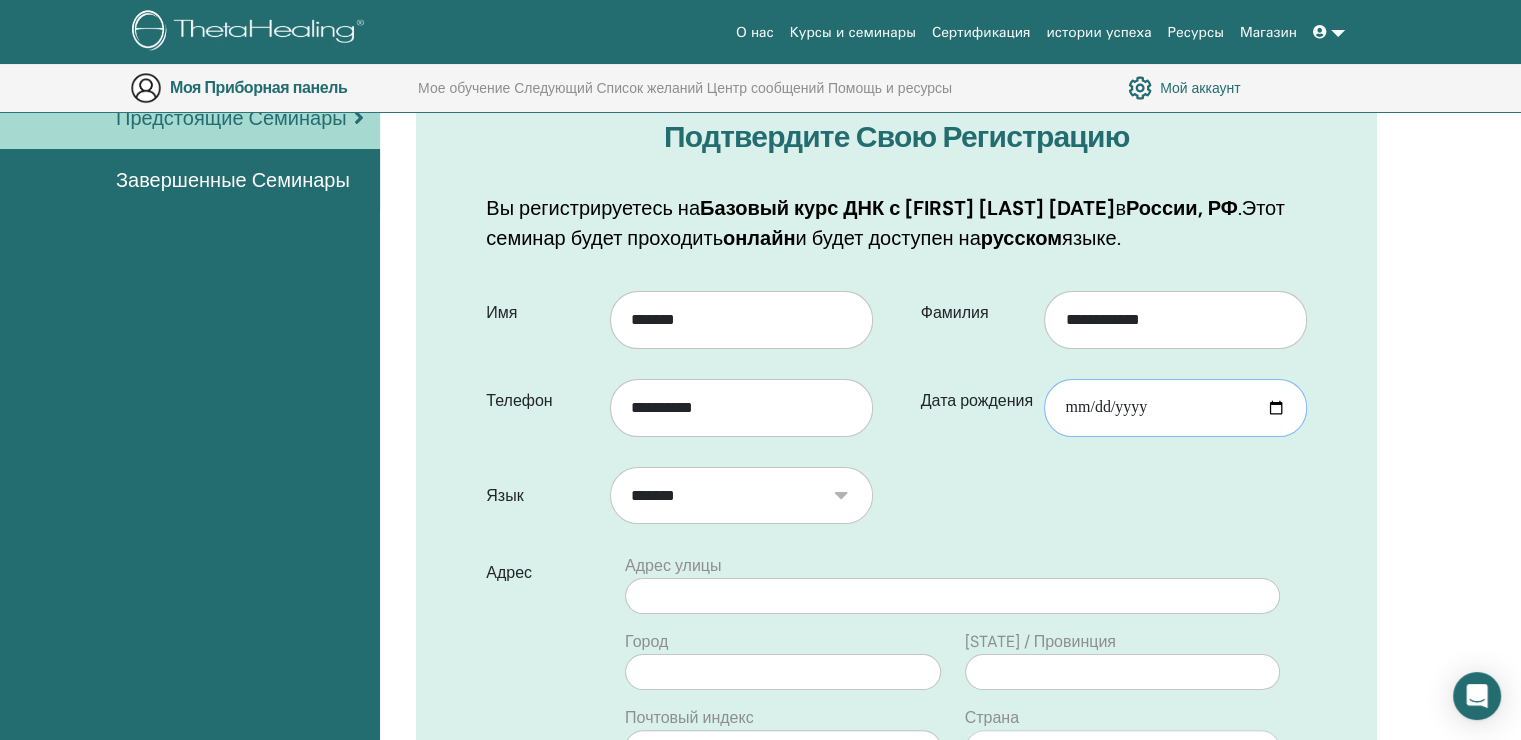 type on "**********" 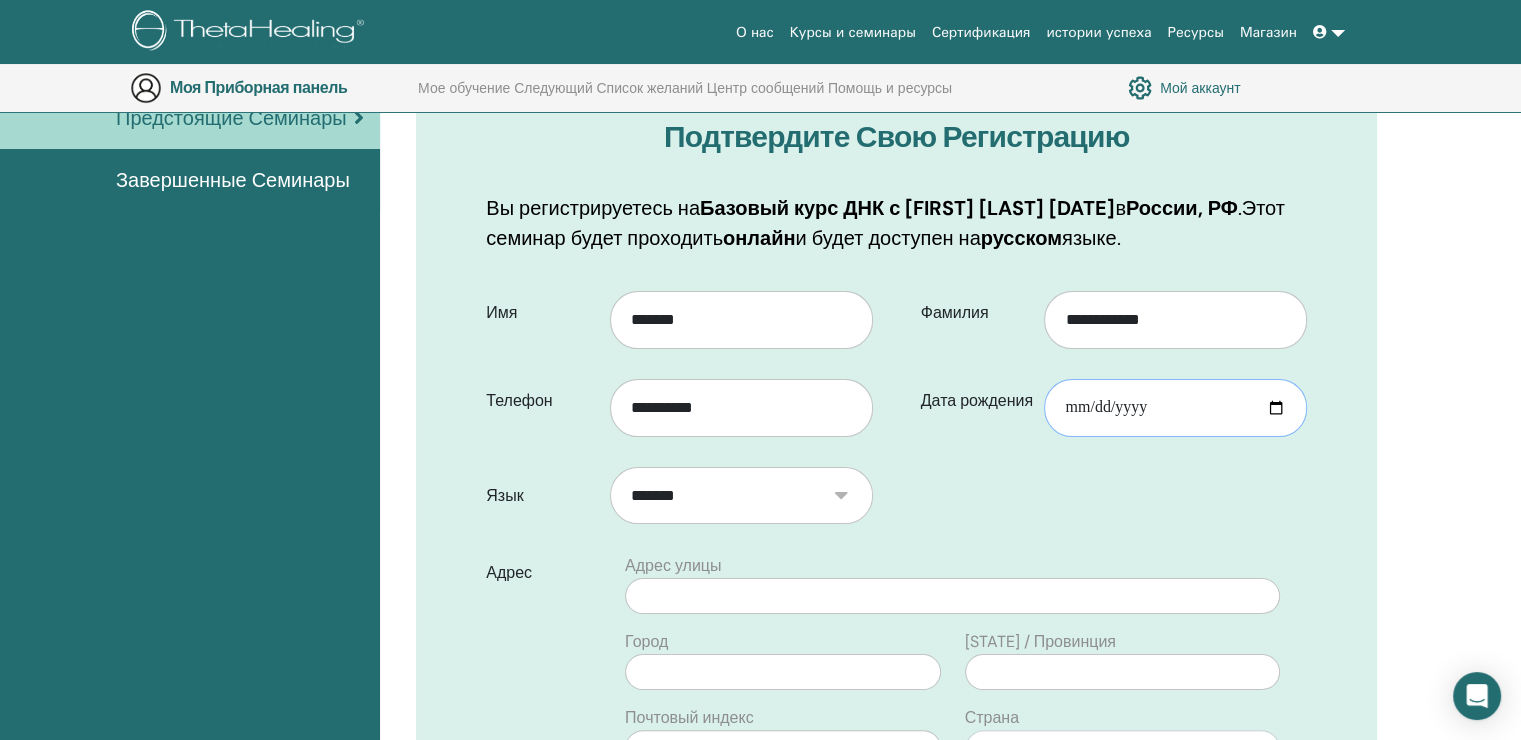 type on "**********" 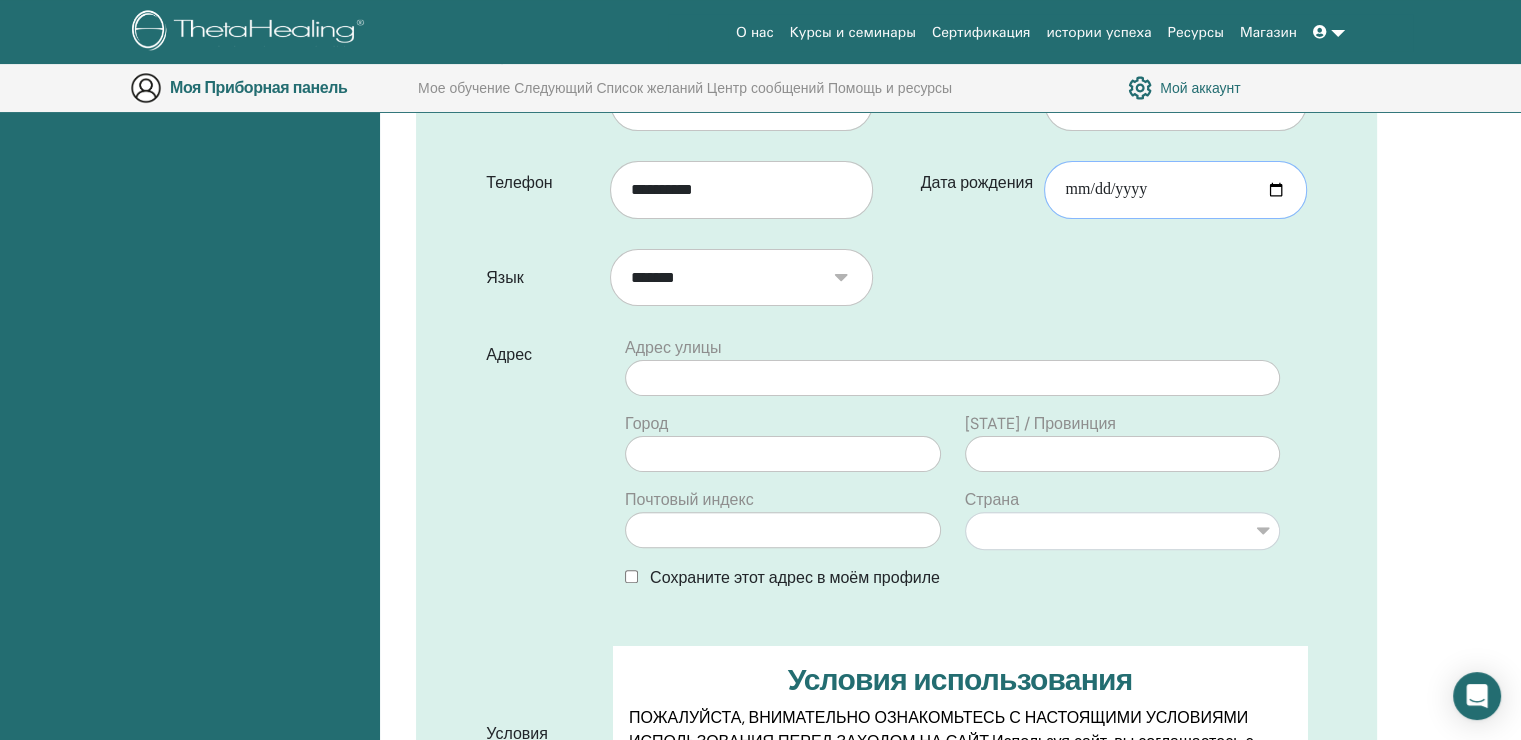 scroll, scrollTop: 456, scrollLeft: 0, axis: vertical 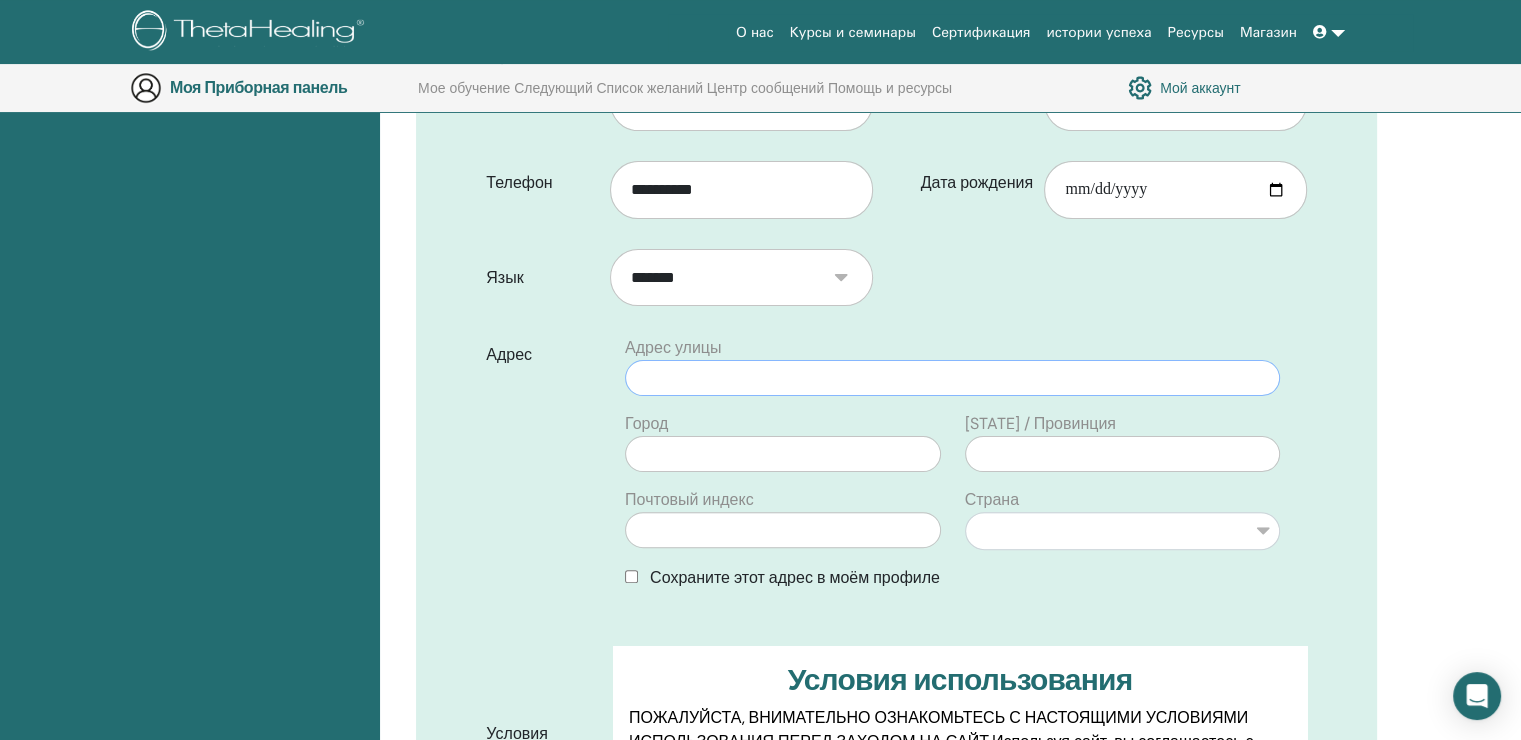 click at bounding box center [952, 378] 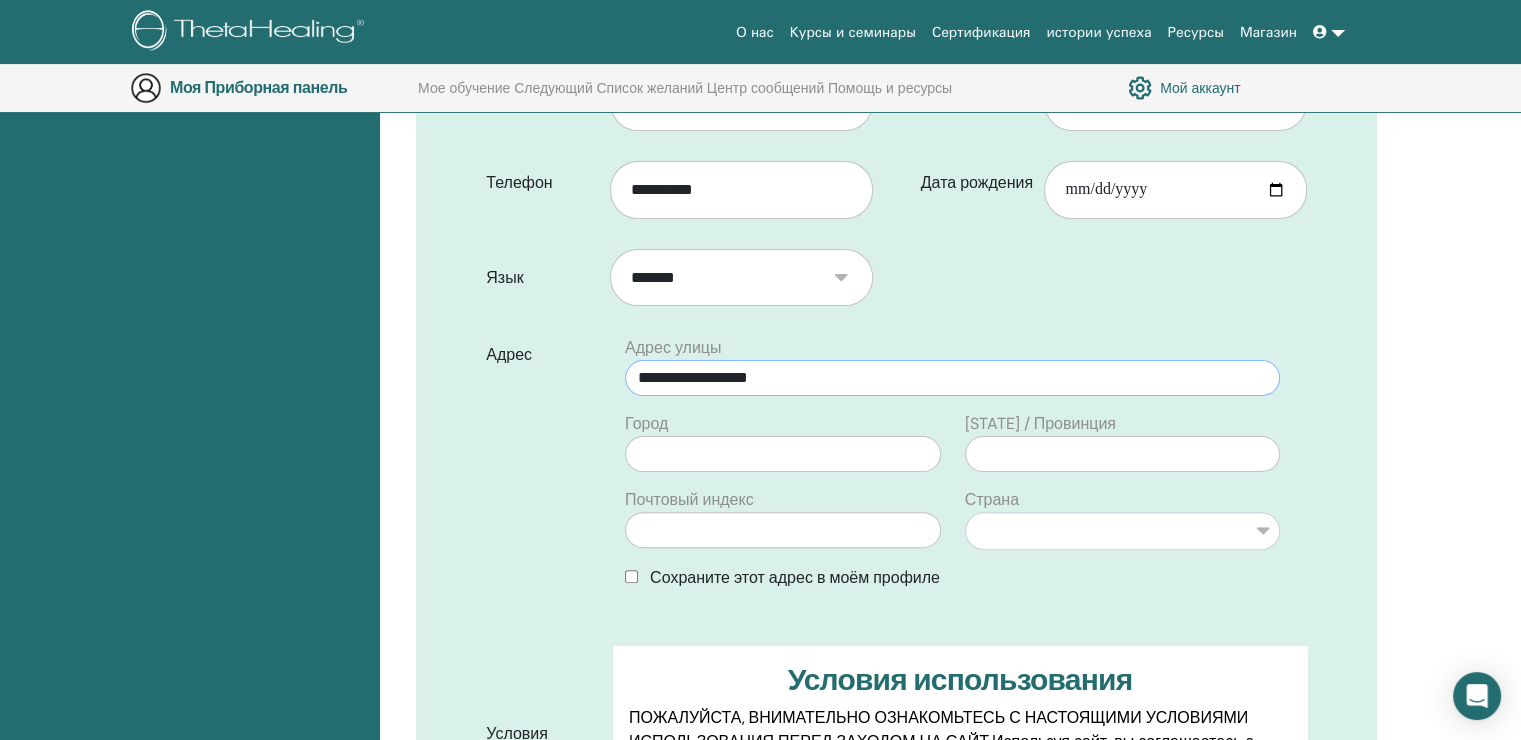 type on "**********" 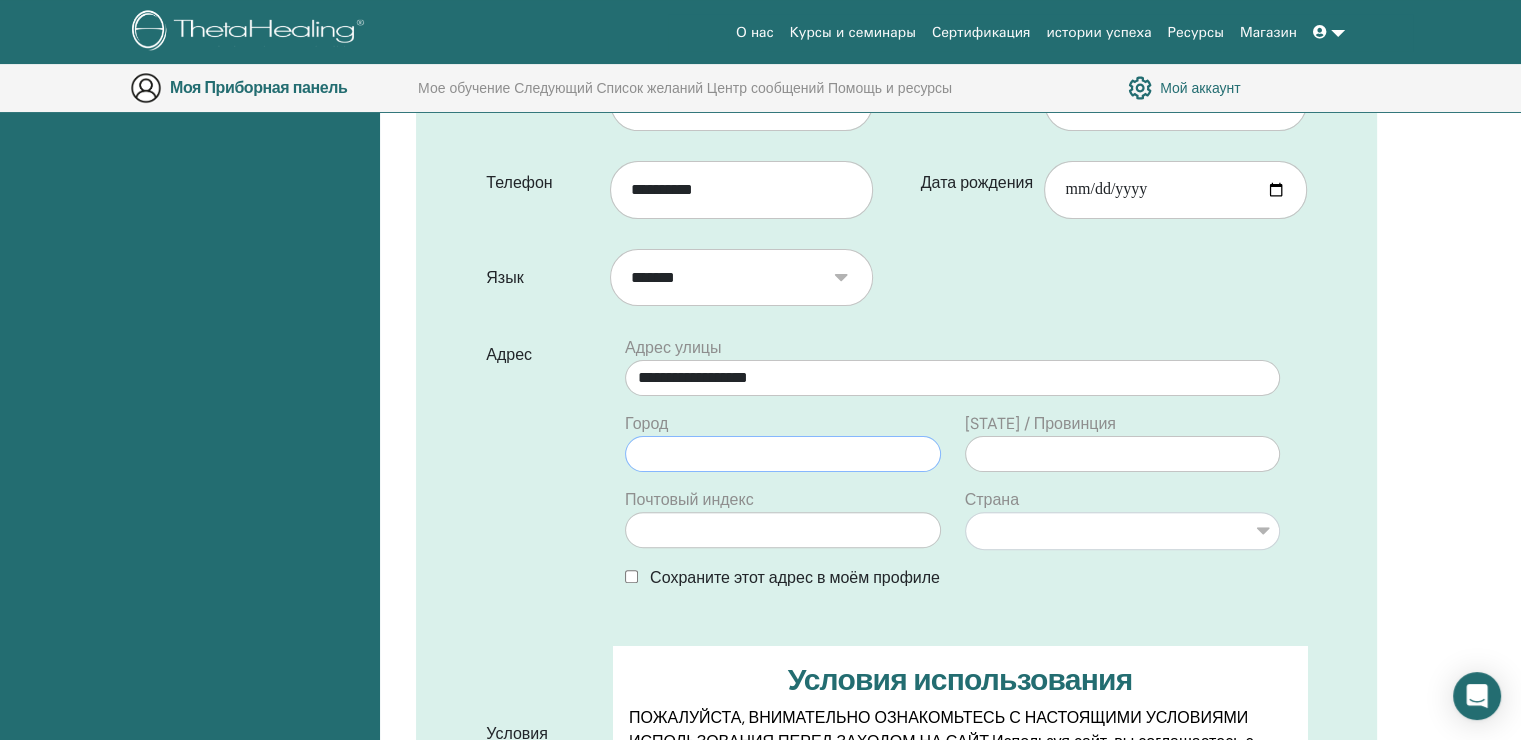 click at bounding box center [782, 454] 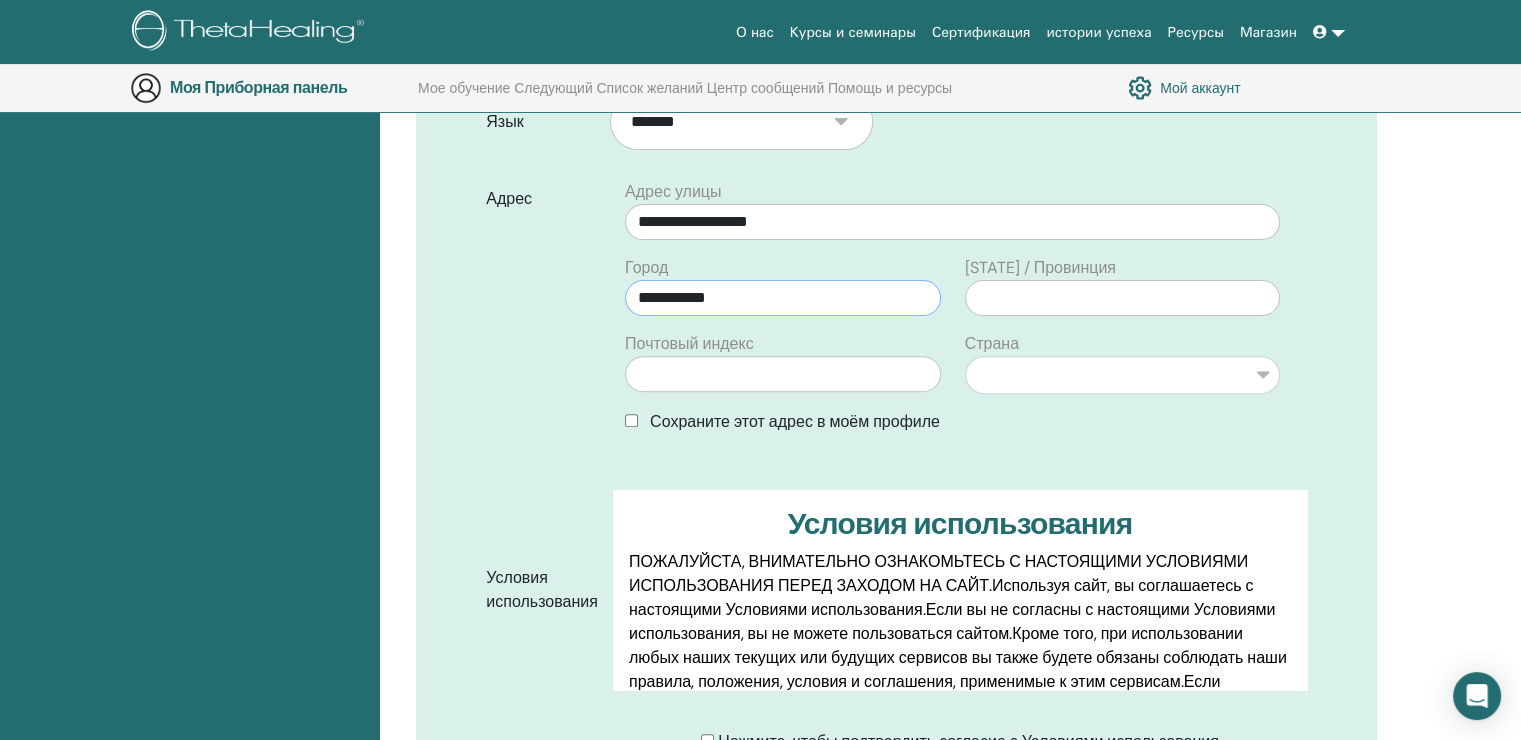 scroll, scrollTop: 615, scrollLeft: 0, axis: vertical 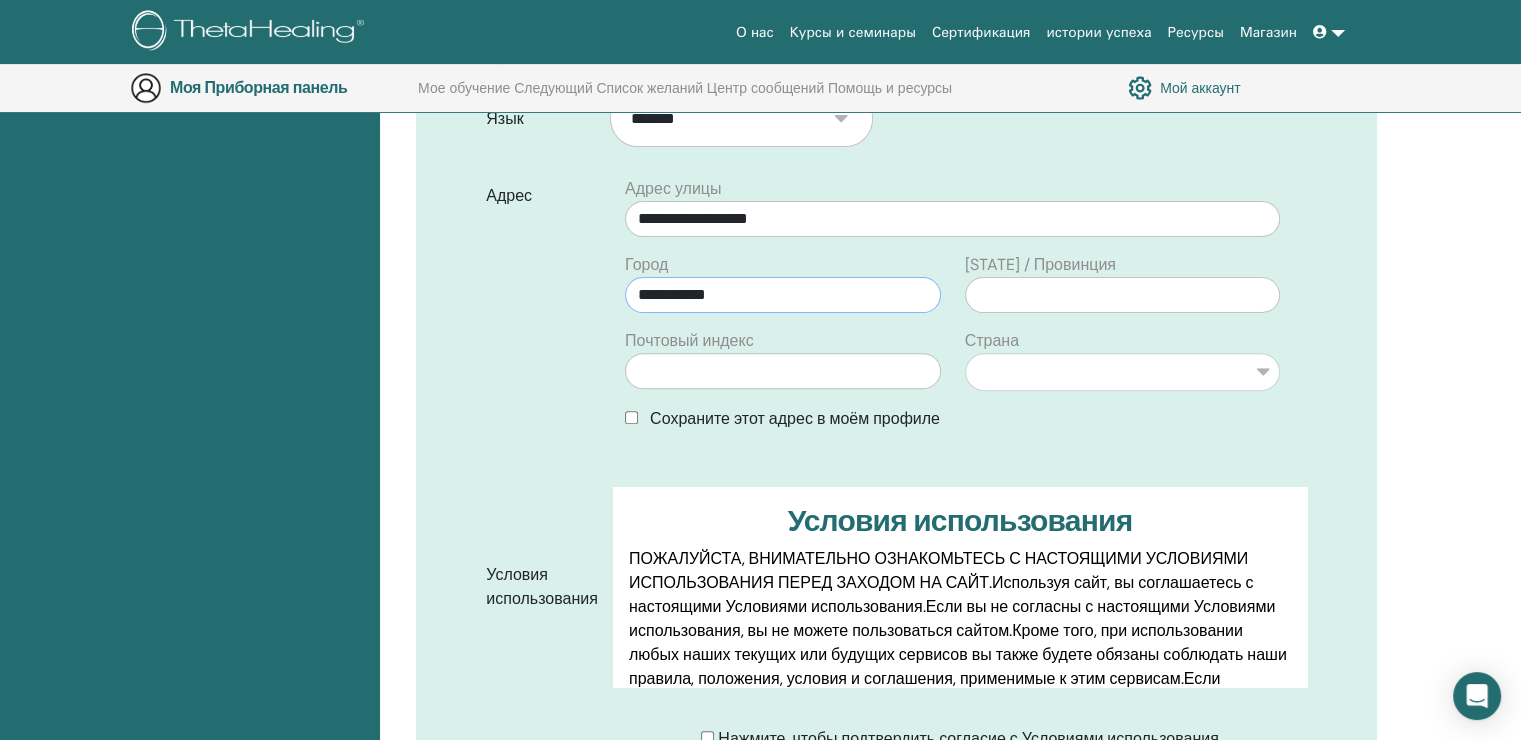 type on "**********" 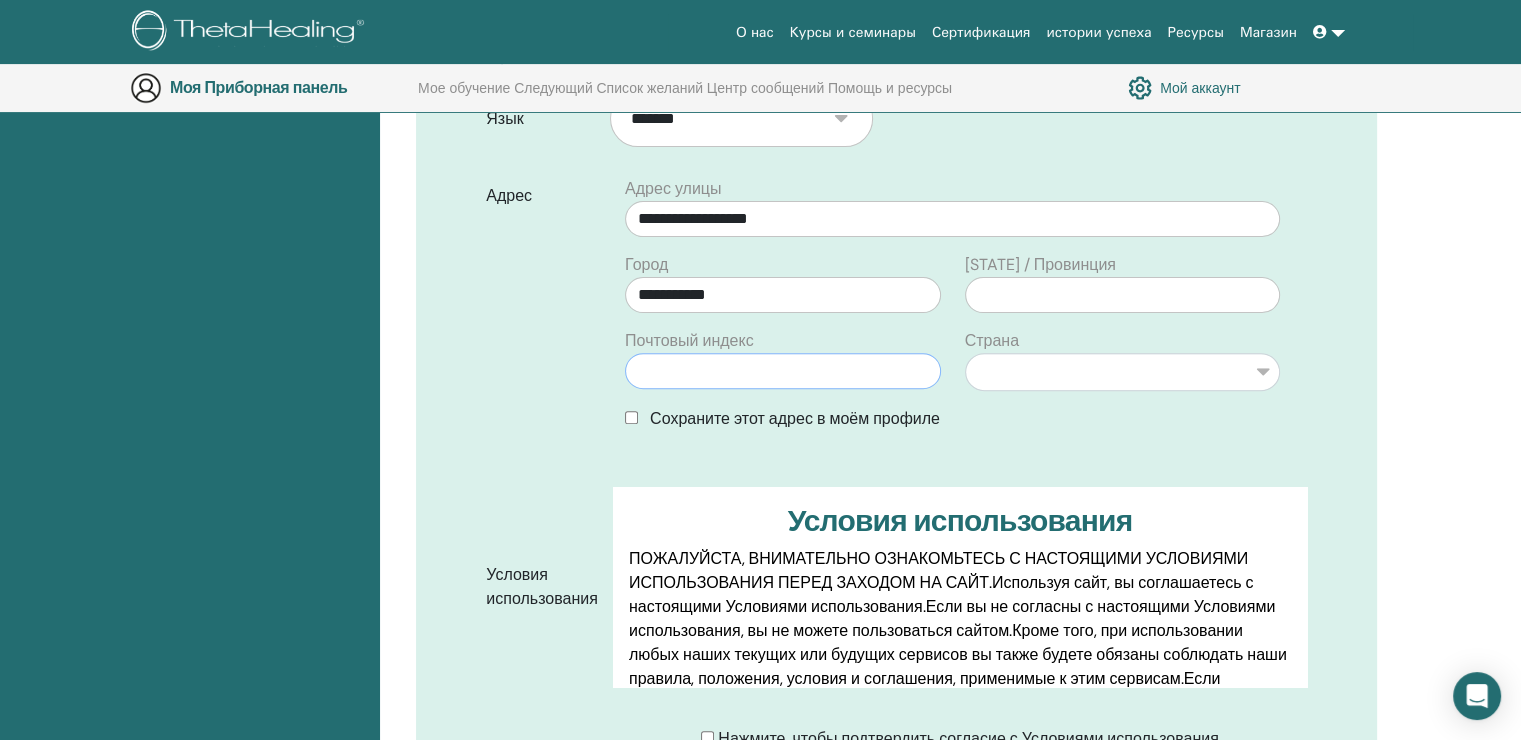 click at bounding box center [782, 371] 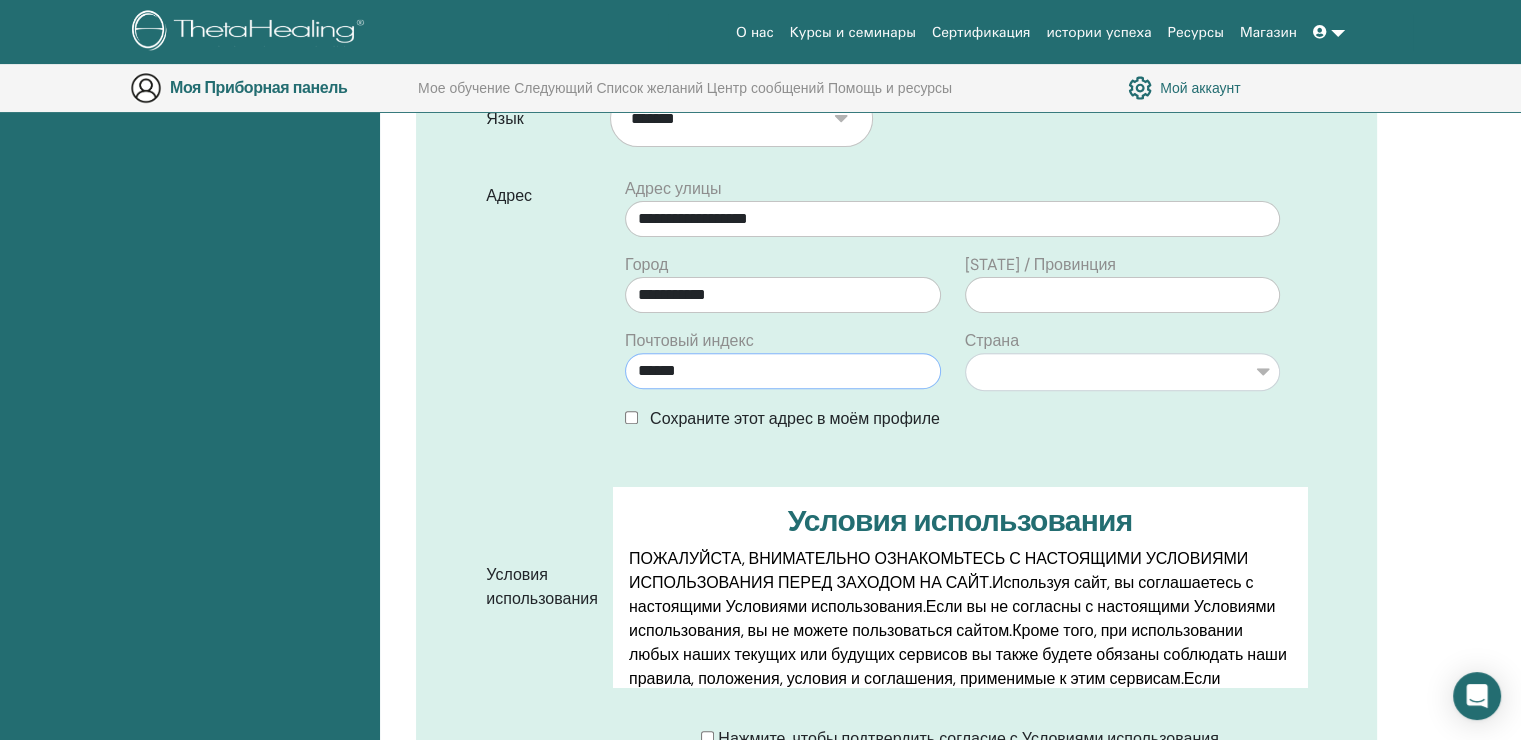 type on "******" 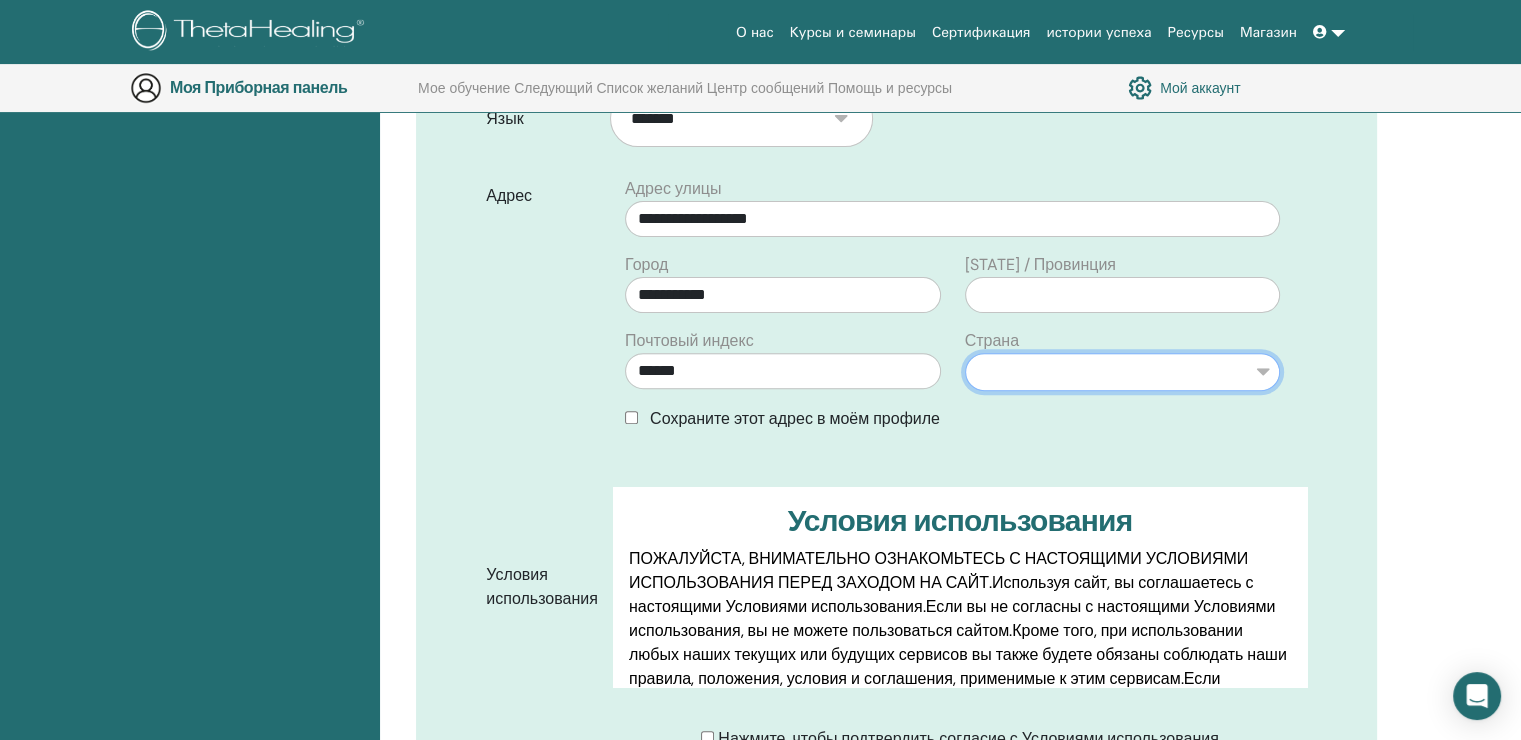 click on "**********" at bounding box center (1122, 372) 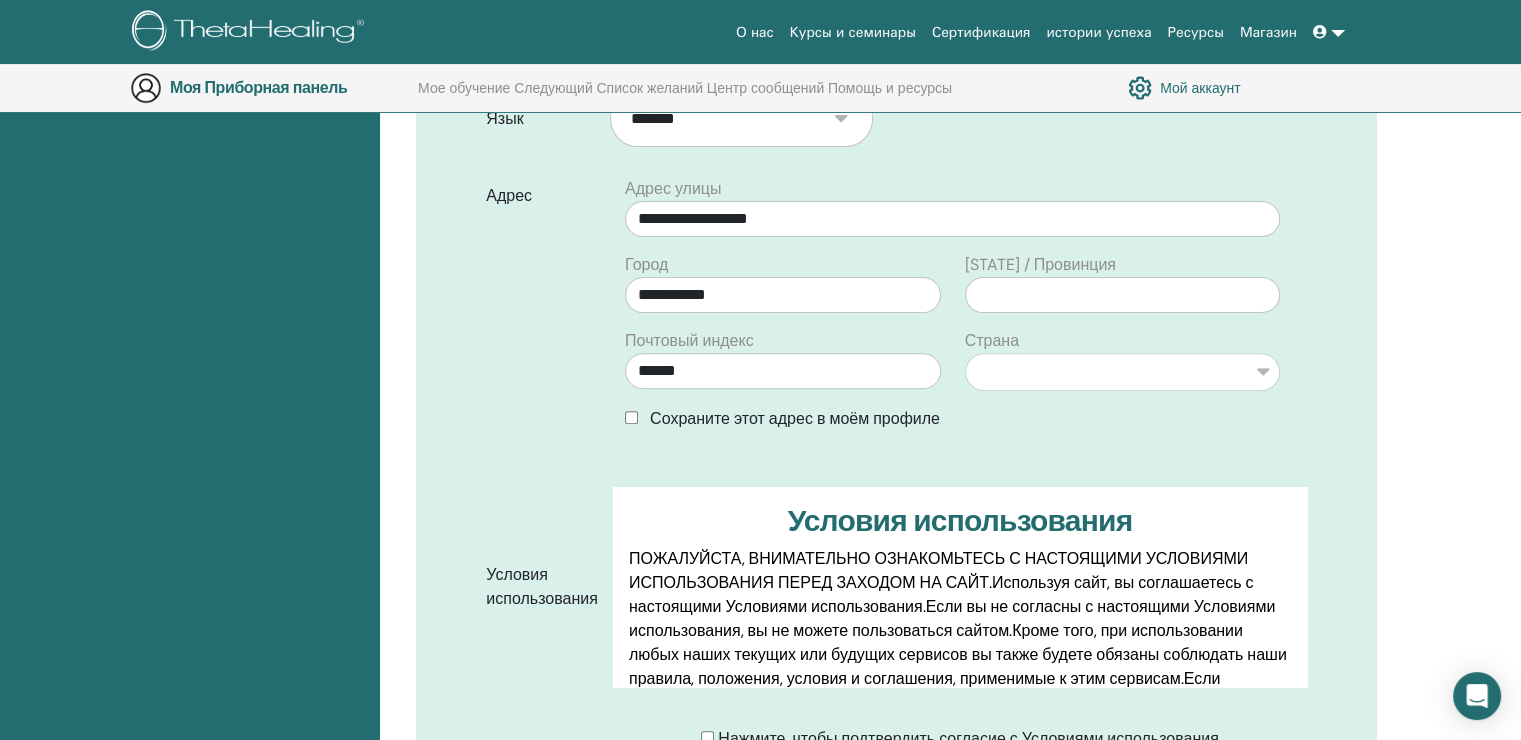 click on "**********" at bounding box center (950, 610) 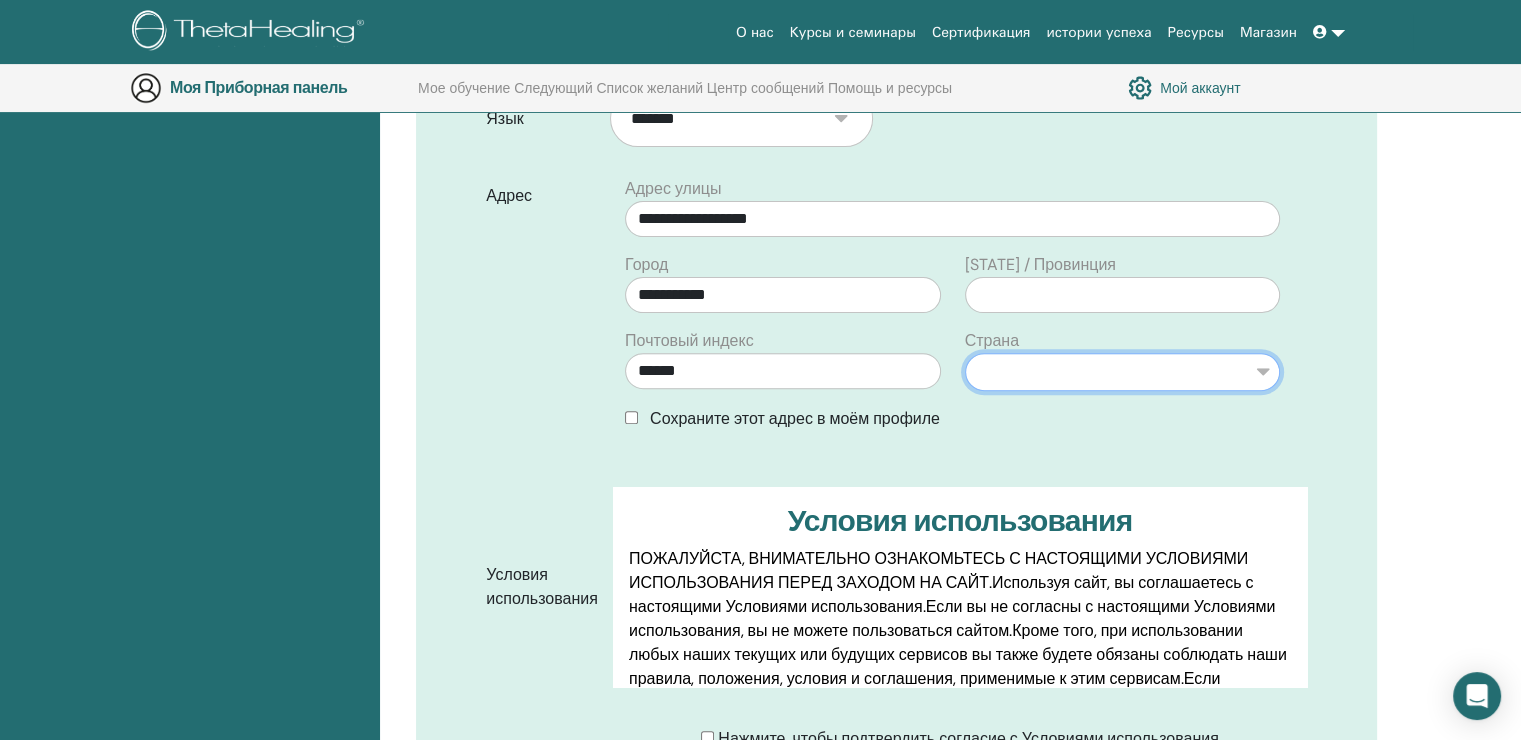 click on "**********" at bounding box center (1122, 372) 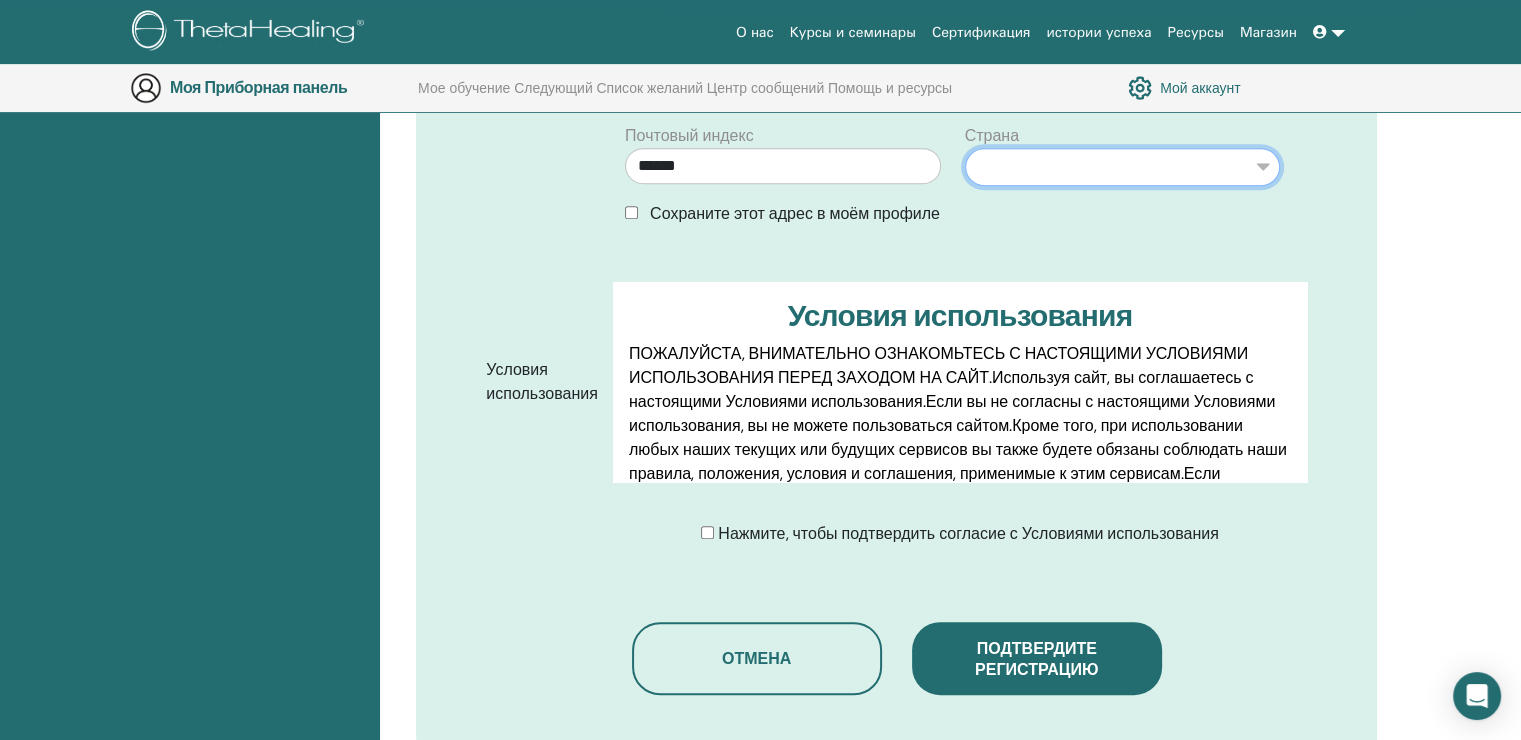 scroll, scrollTop: 819, scrollLeft: 0, axis: vertical 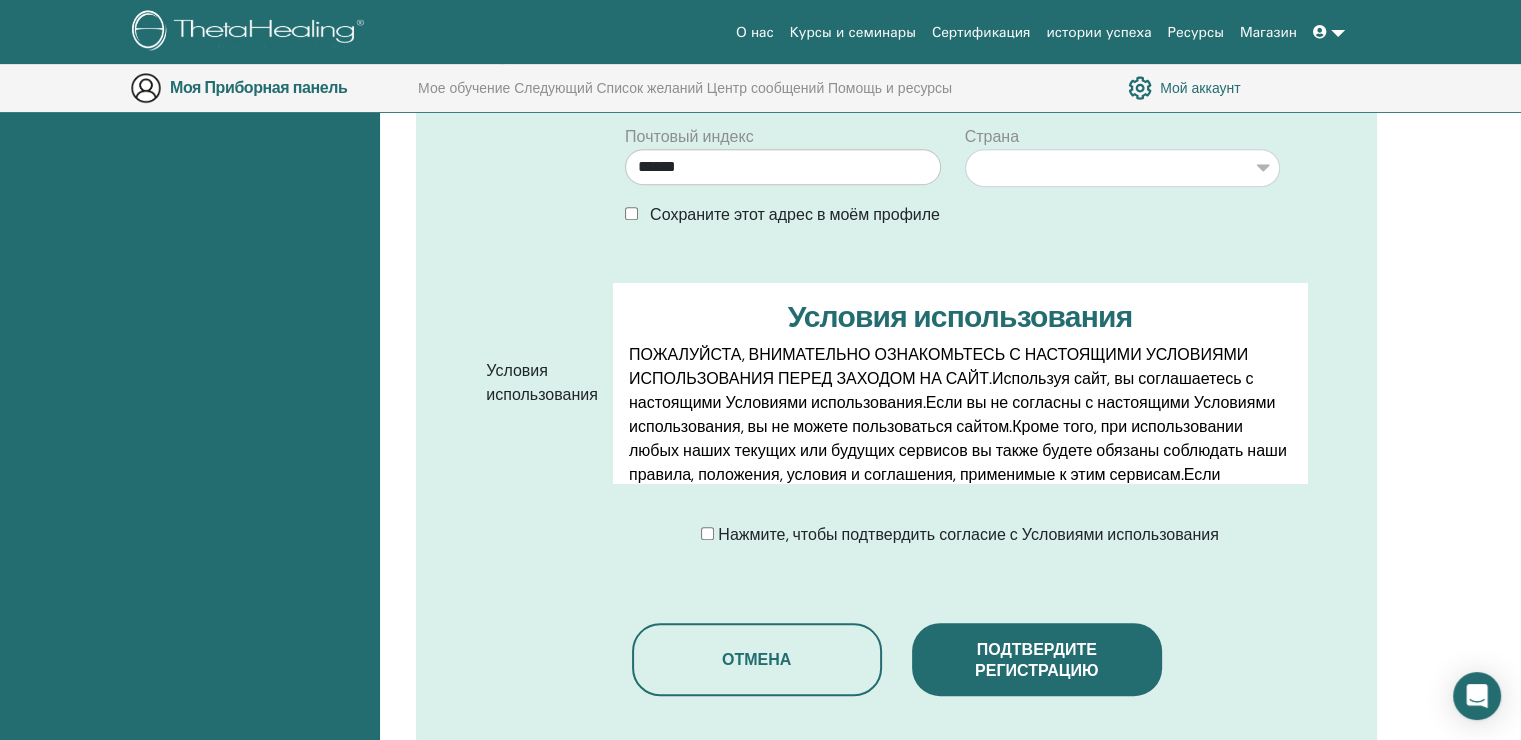click on "Нажмите, чтобы подтвердить согласие с Условиями использования" at bounding box center [959, 535] 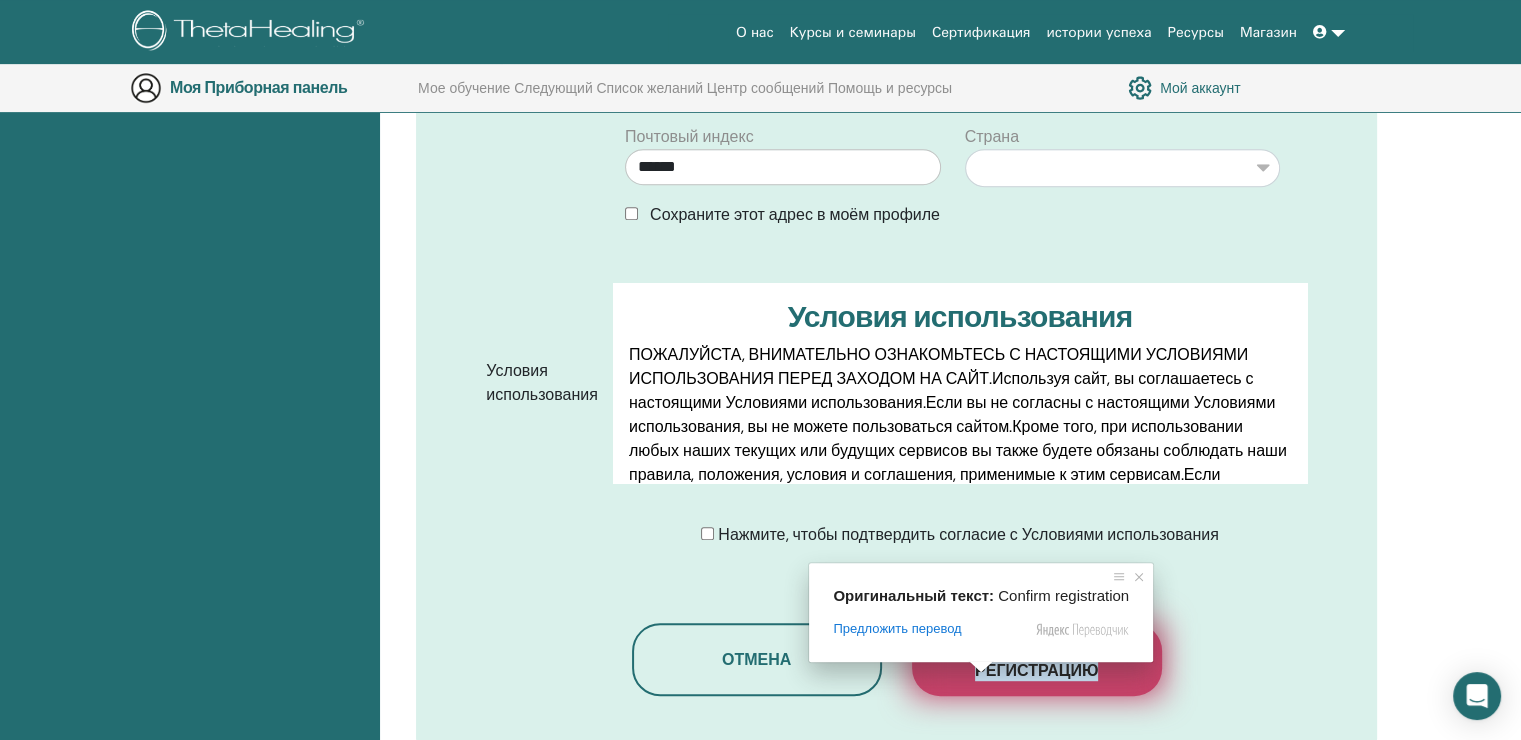 click on "Подтвердите регистрацию" at bounding box center [1036, 660] 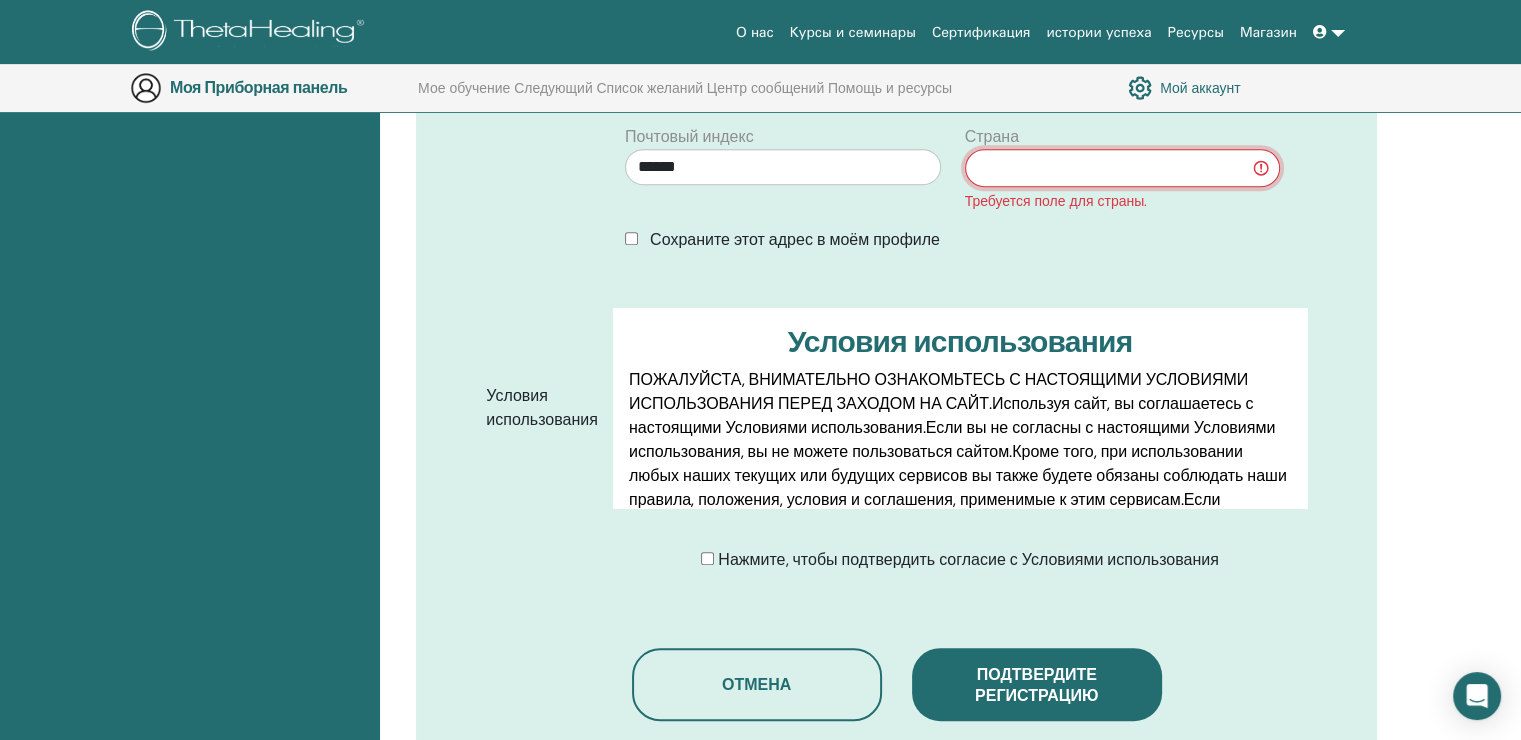 click on "**********" at bounding box center (1122, 168) 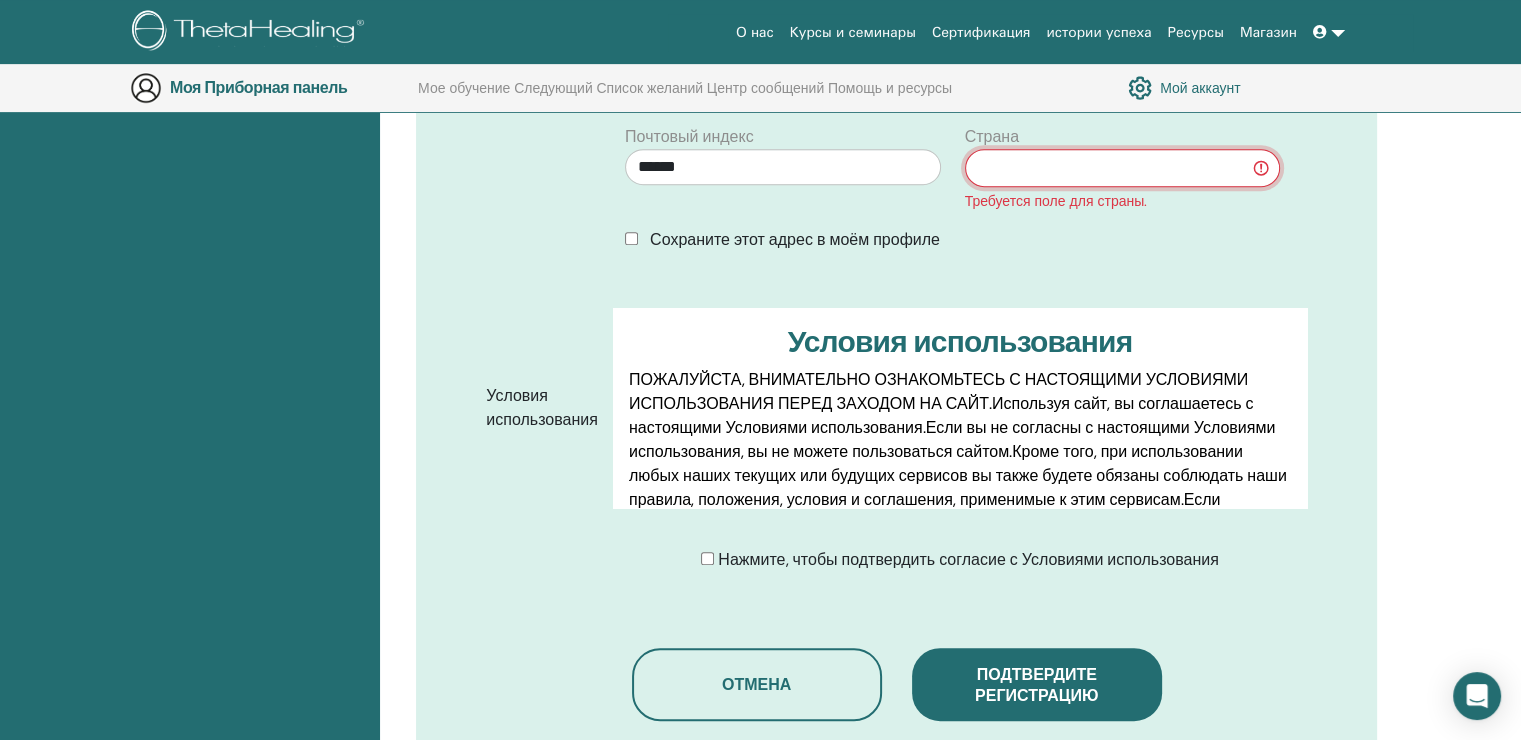 select on "**" 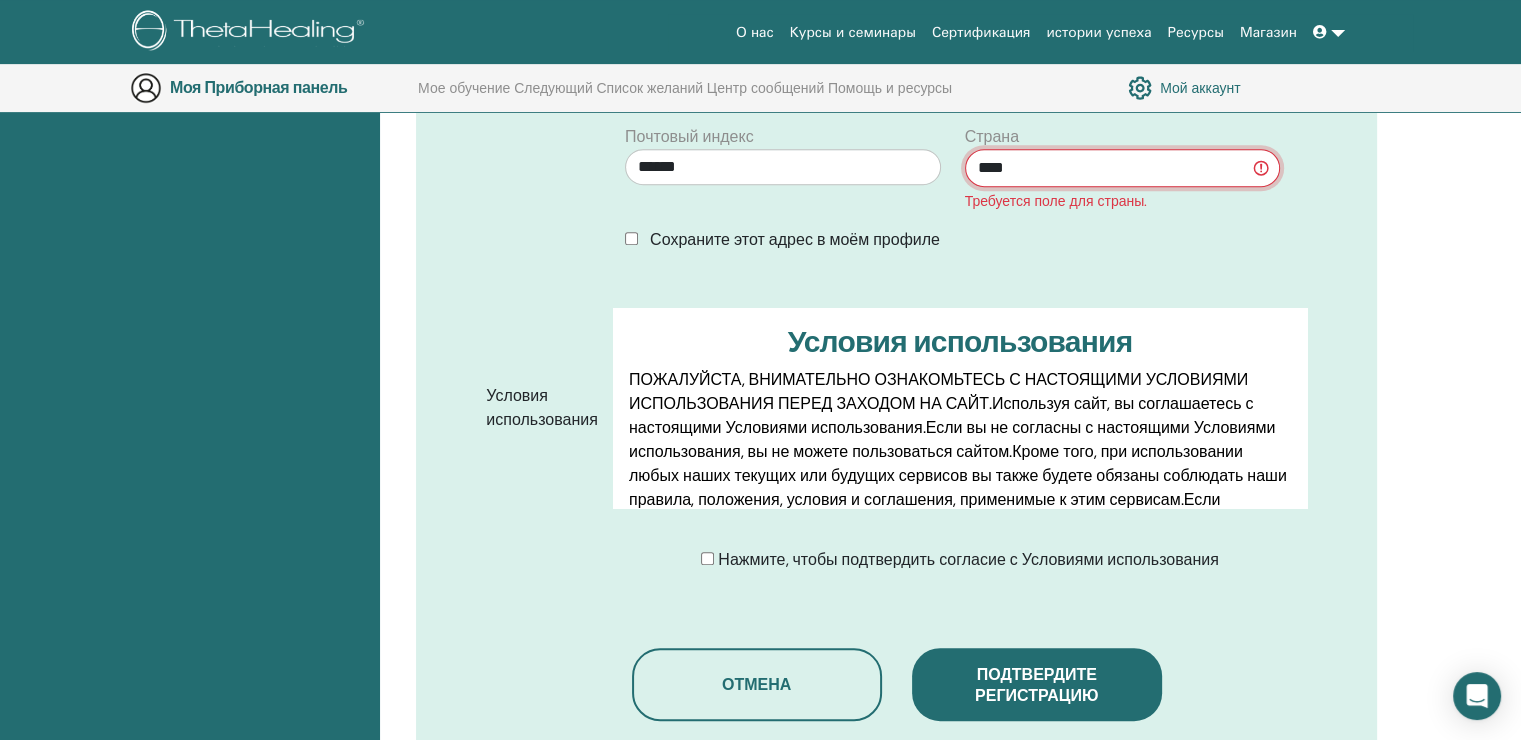 click on "**********" at bounding box center [1122, 168] 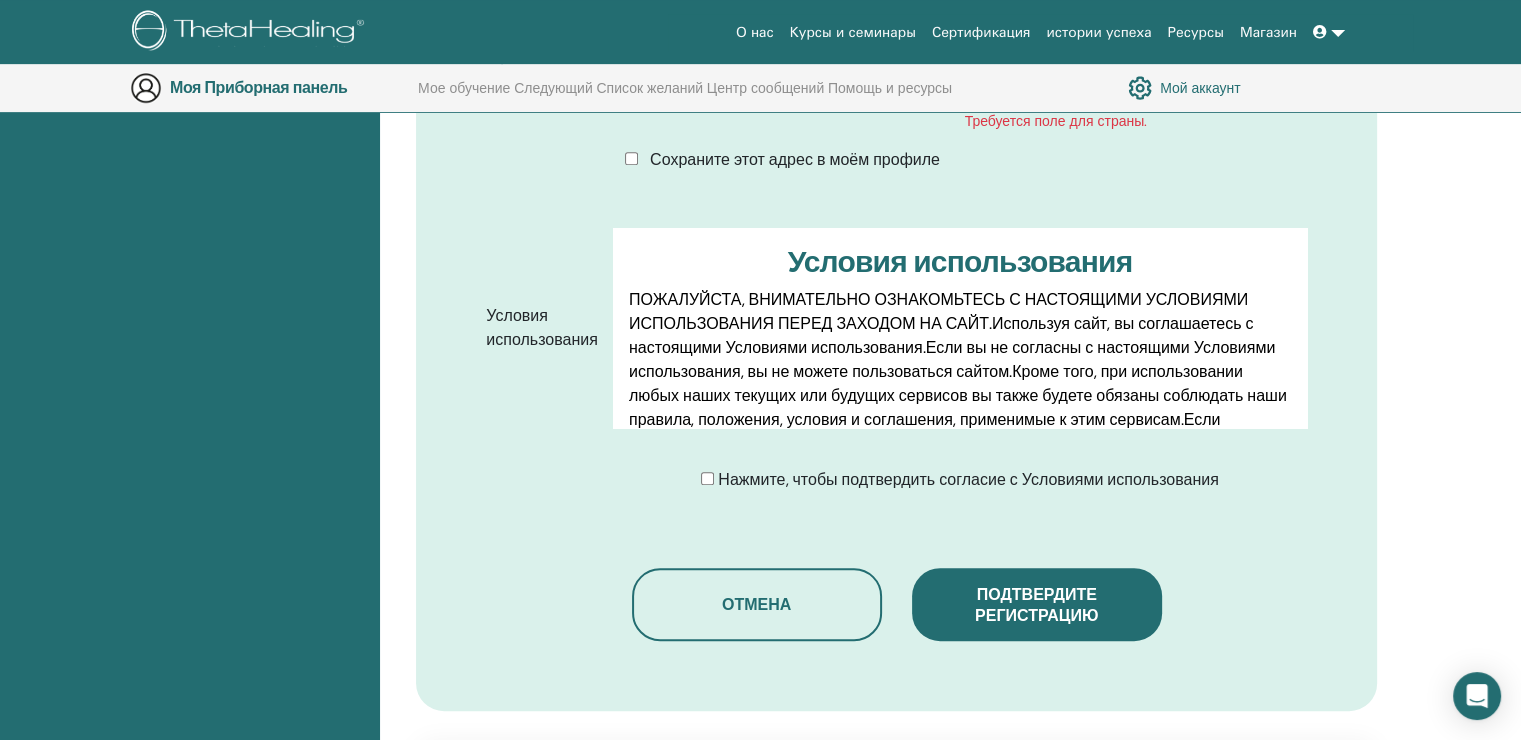 scroll, scrollTop: 948, scrollLeft: 0, axis: vertical 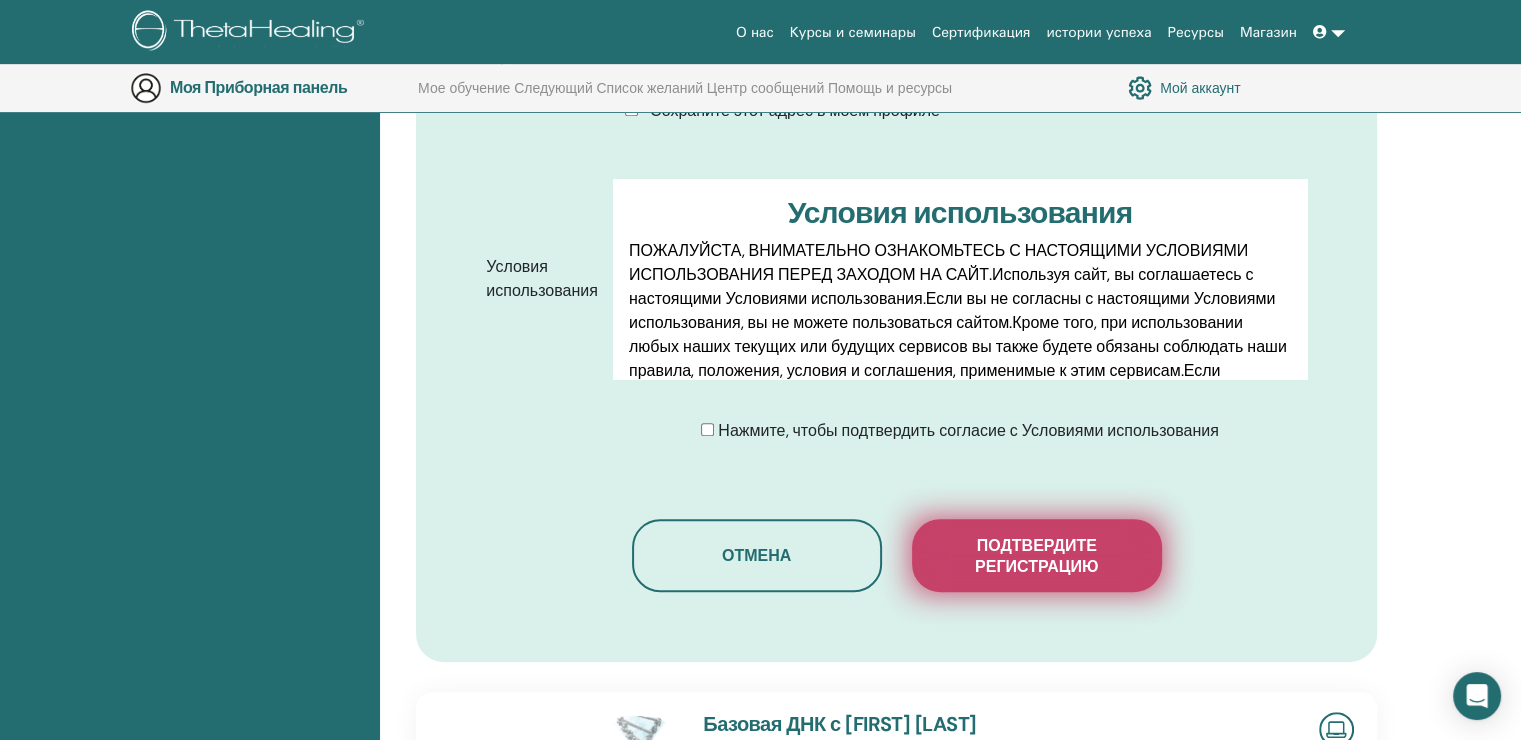 click on "Подтвердите регистрацию" at bounding box center [1037, 556] 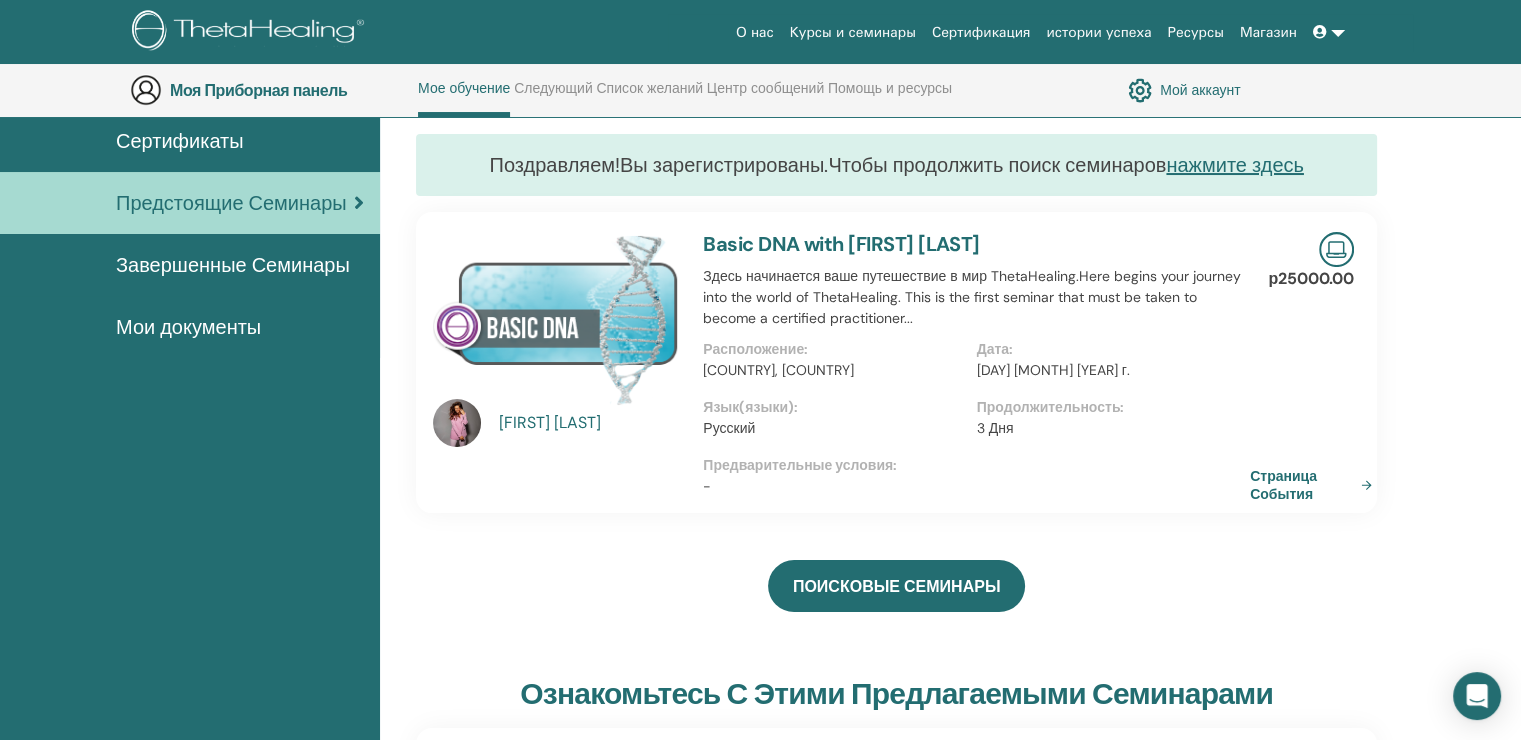 scroll, scrollTop: 0, scrollLeft: 0, axis: both 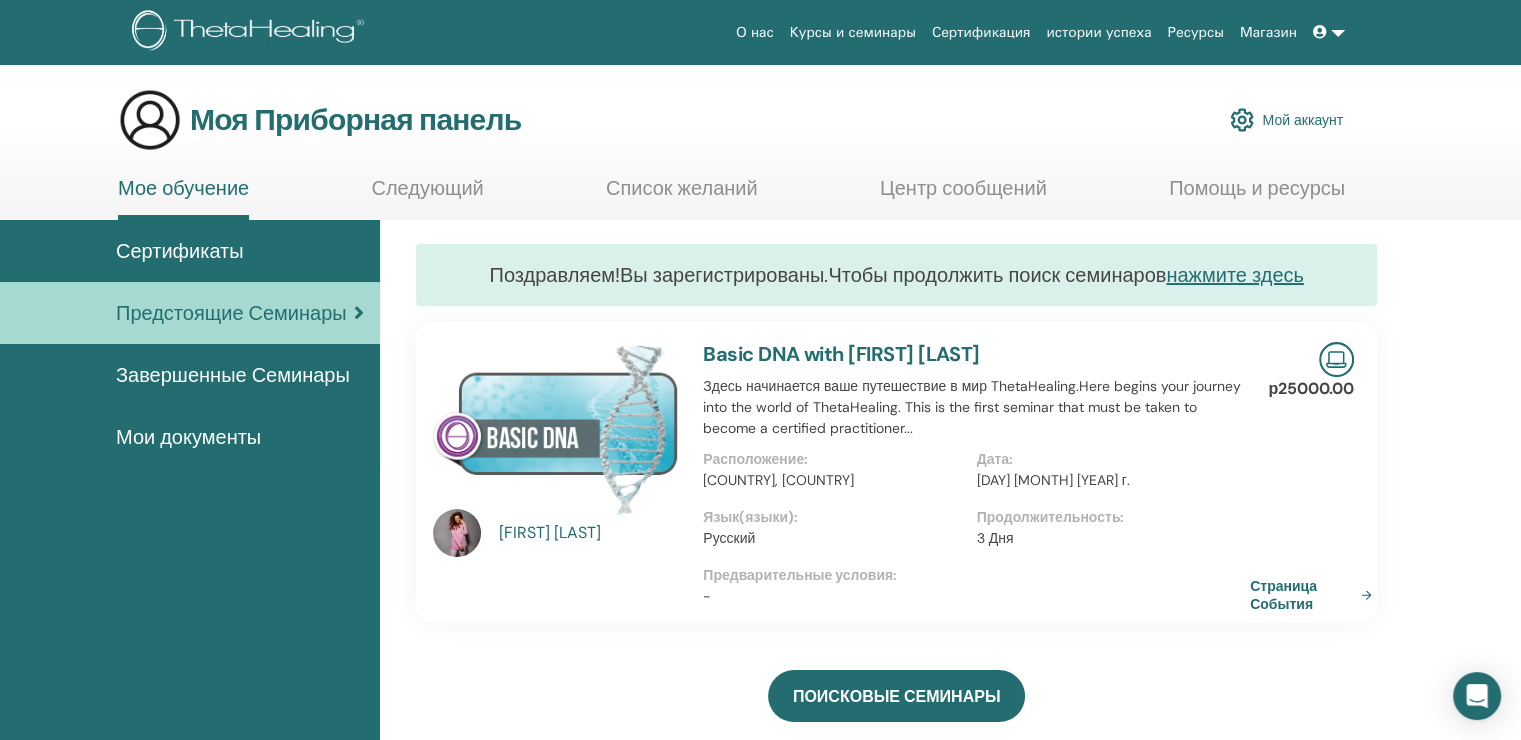 click on "О нас
Курсы и семинары
Сертификация
истории успеха
Ресурсы
Магазин
TD Tatyana Devyataykina My ThetaLearning My ThetaHealers My Seminars Wishlist Become a Practitioner Notifications 1 Messages My Theta Account Support Logout
Моя Приборная панель
Следующий" at bounding box center [760, 1478] 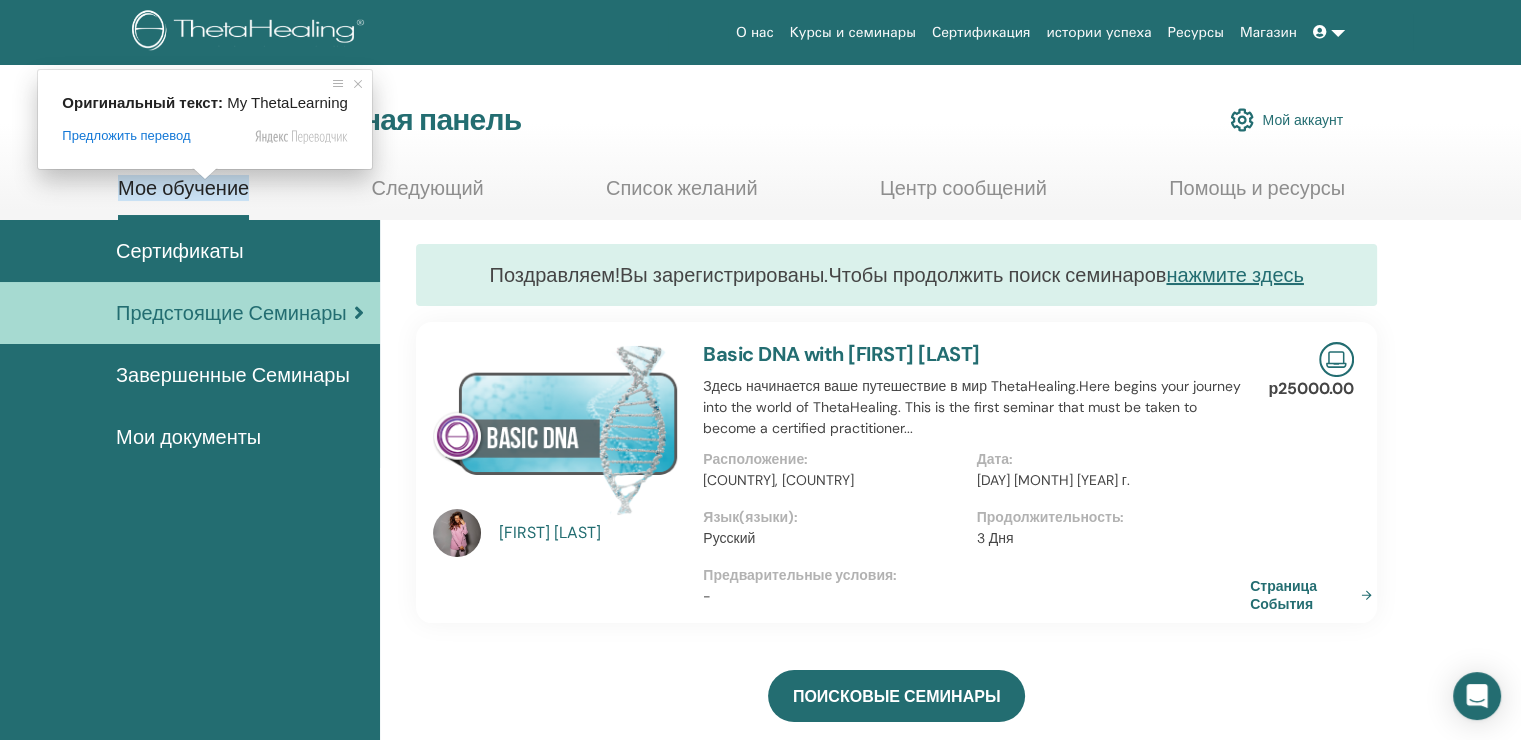 click on "О нас
Курсы и семинары
Сертификация
истории успеха
Ресурсы
Магазин
TD Tatyana Devyataykina My ThetaLearning My ThetaHealers My Seminars Wishlist Become a Practitioner Notifications 1 Messages My Theta Account Support Logout
Моя Приборная панель
Следующий" at bounding box center (760, 1478) 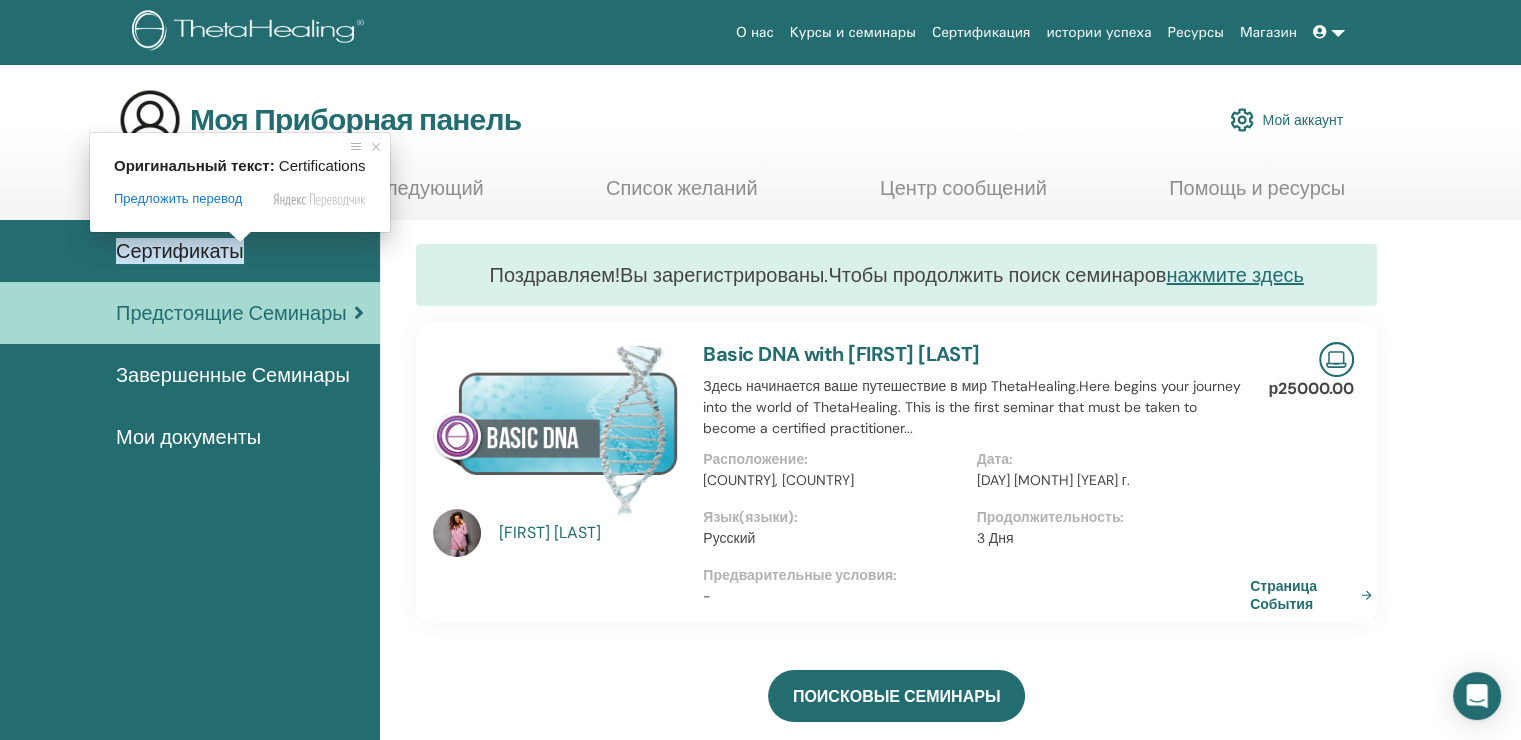 click on "Сертификаты" at bounding box center (180, 251) 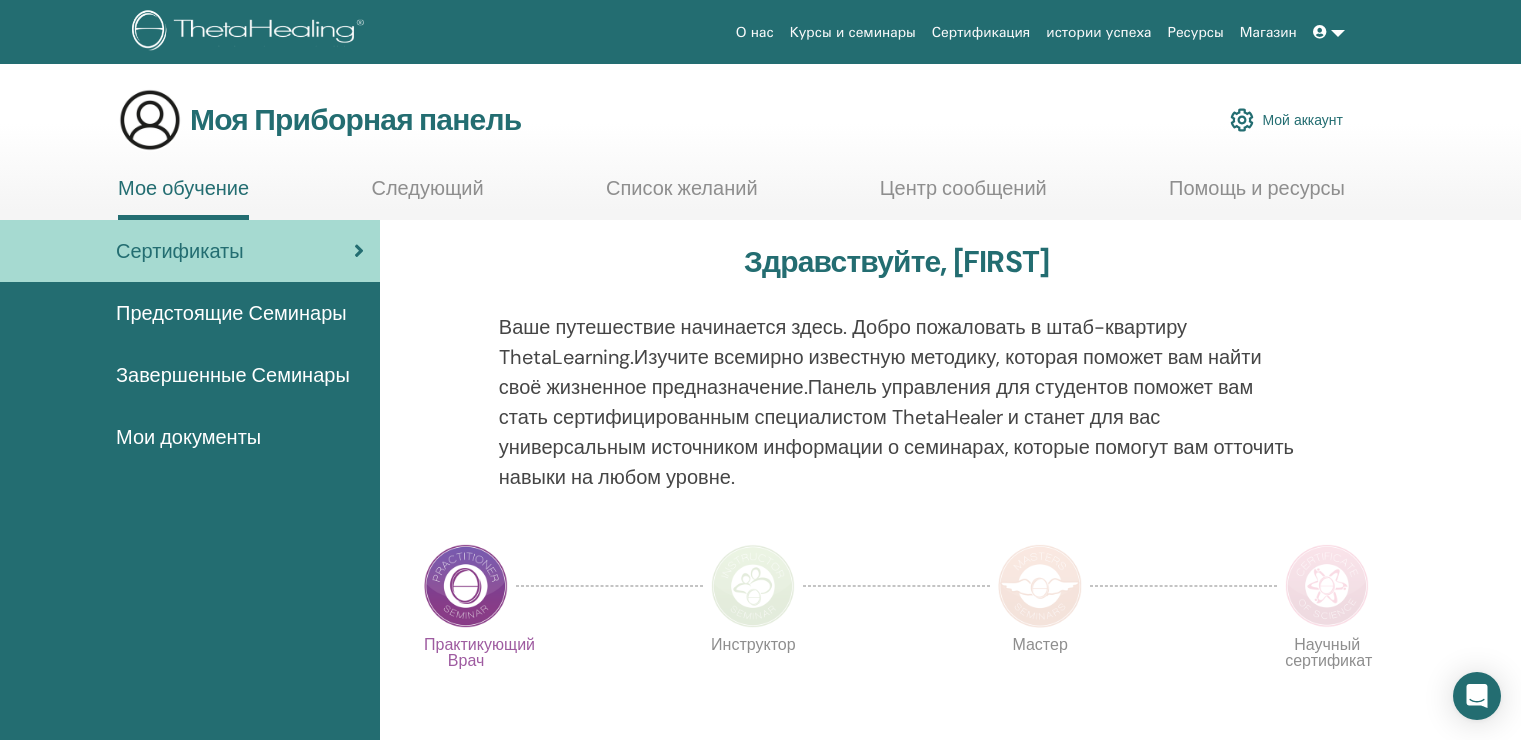 scroll, scrollTop: 0, scrollLeft: 0, axis: both 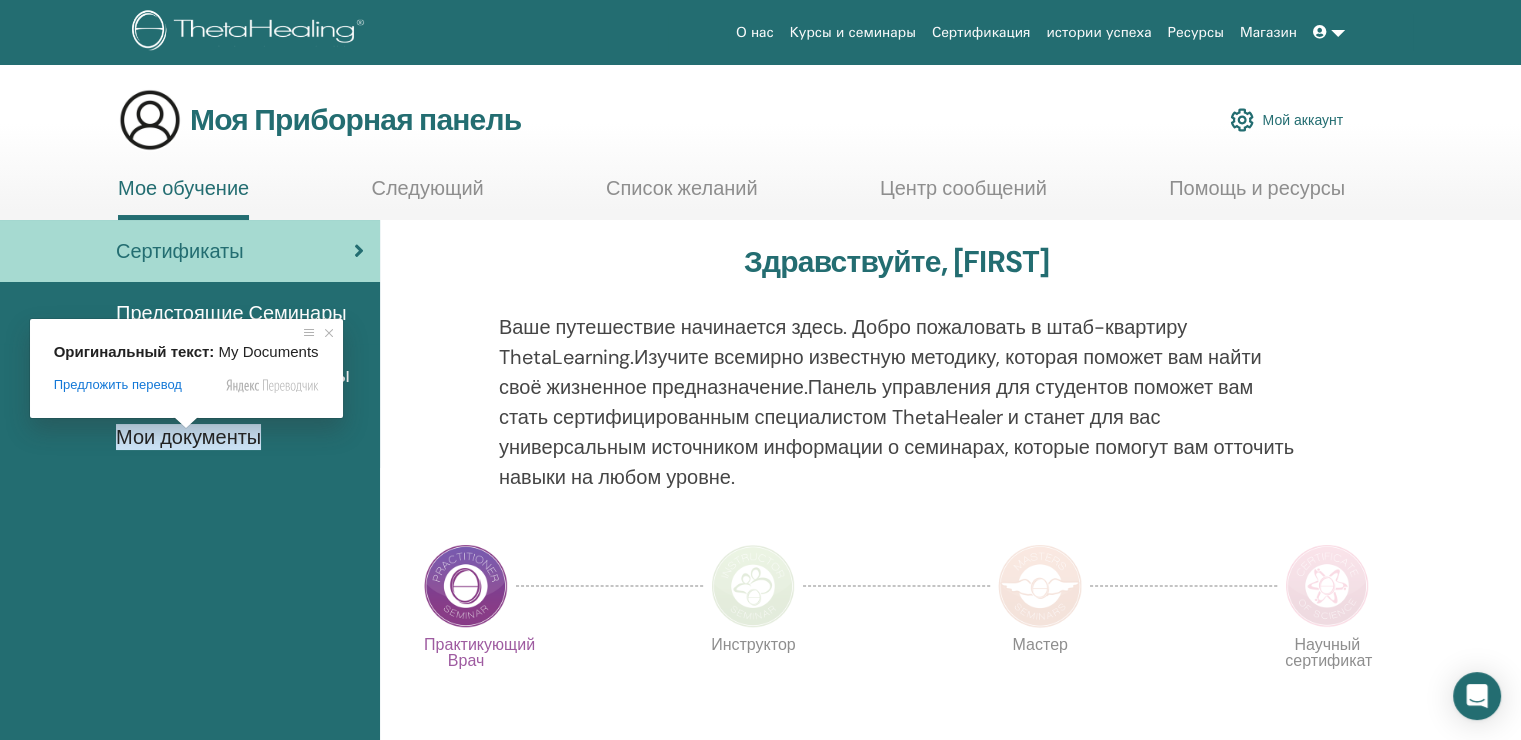 click on "Мои документы" at bounding box center [188, 437] 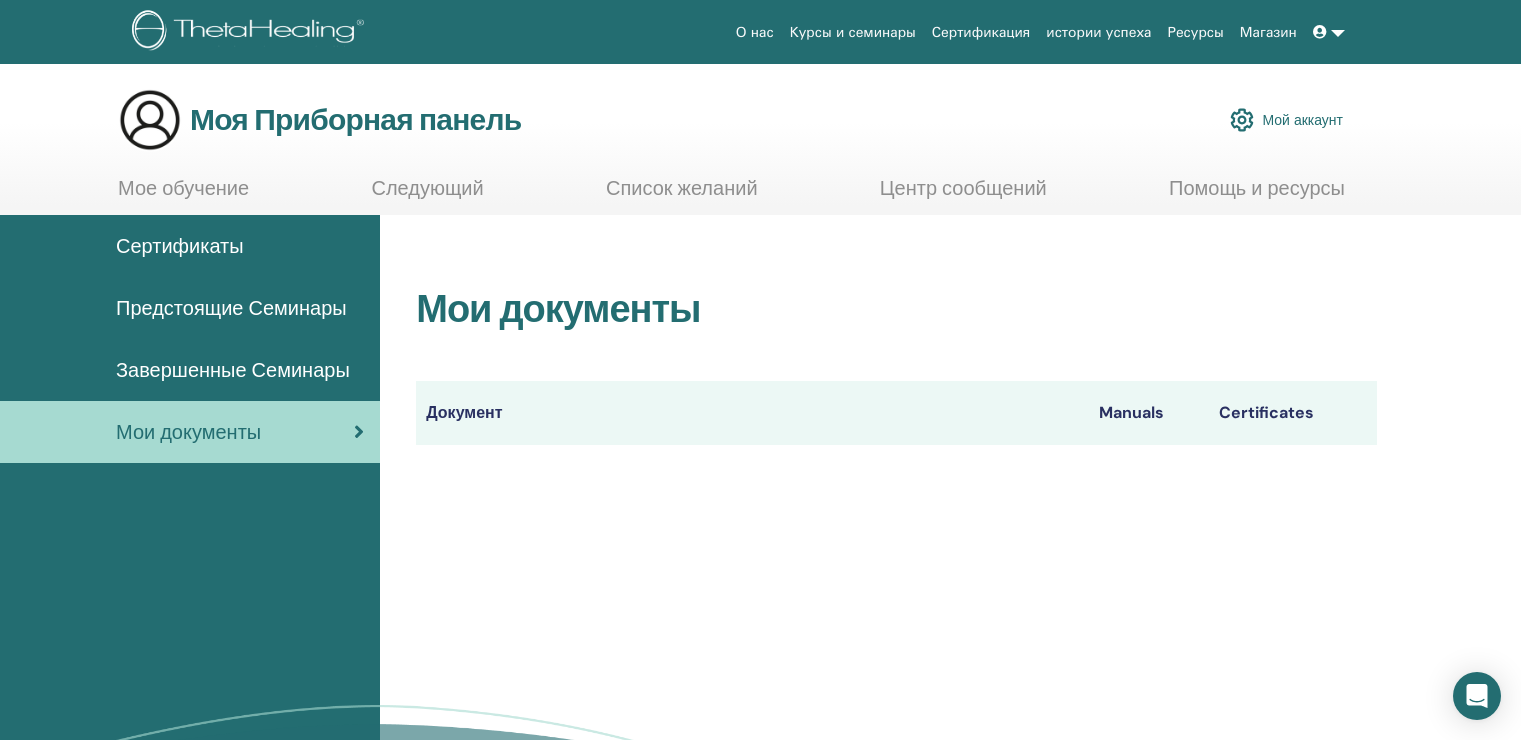 scroll, scrollTop: 0, scrollLeft: 0, axis: both 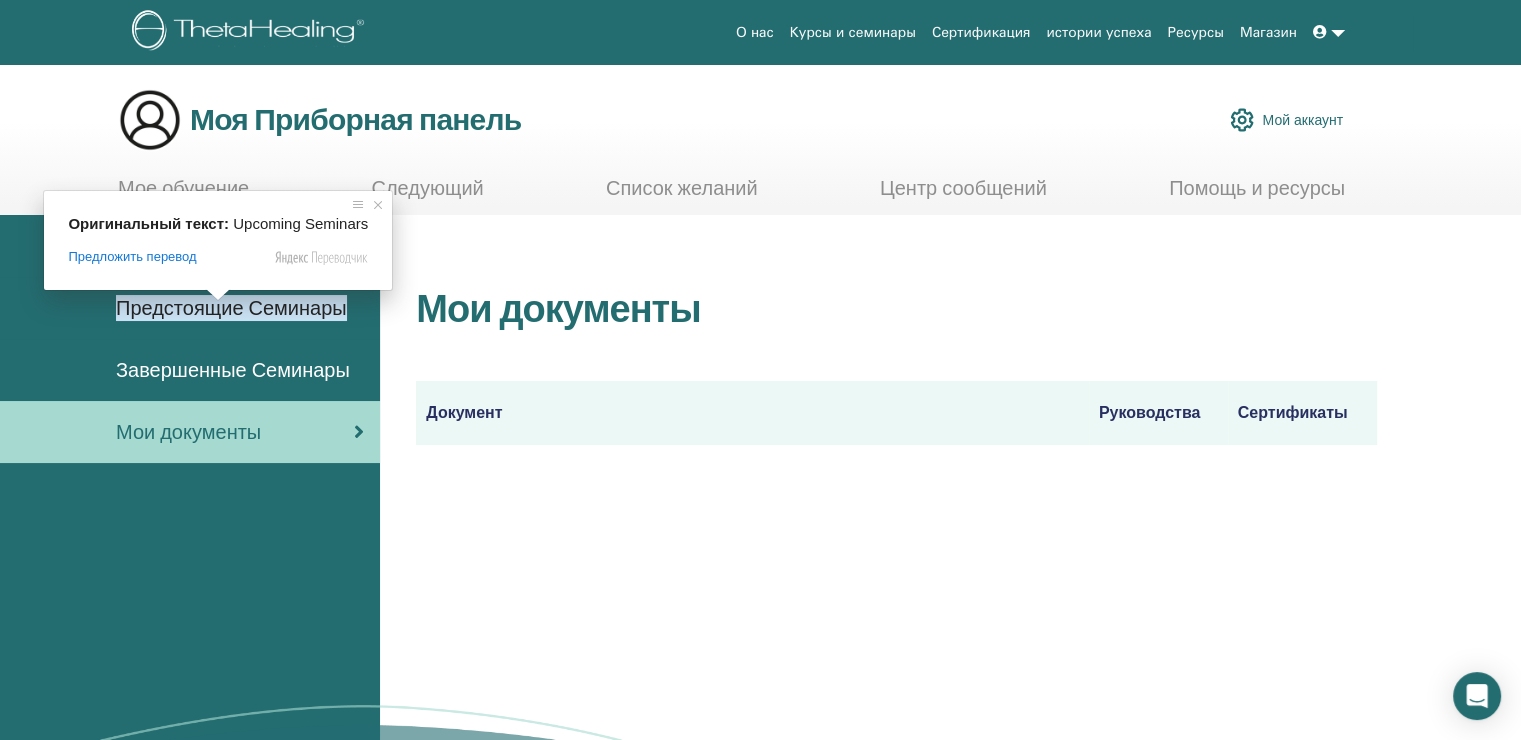 click on "Предстоящие Семинары" at bounding box center (231, 308) 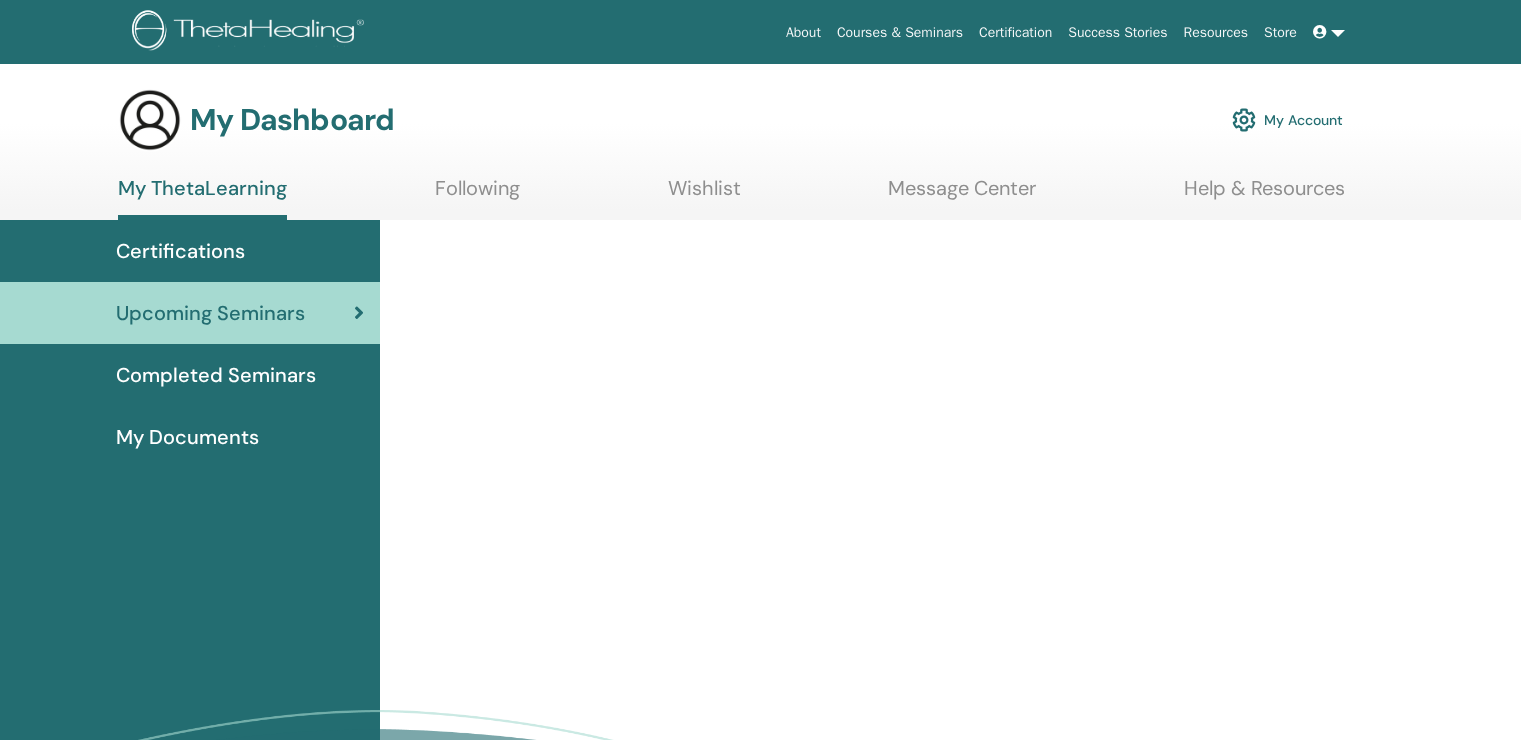 scroll, scrollTop: 0, scrollLeft: 0, axis: both 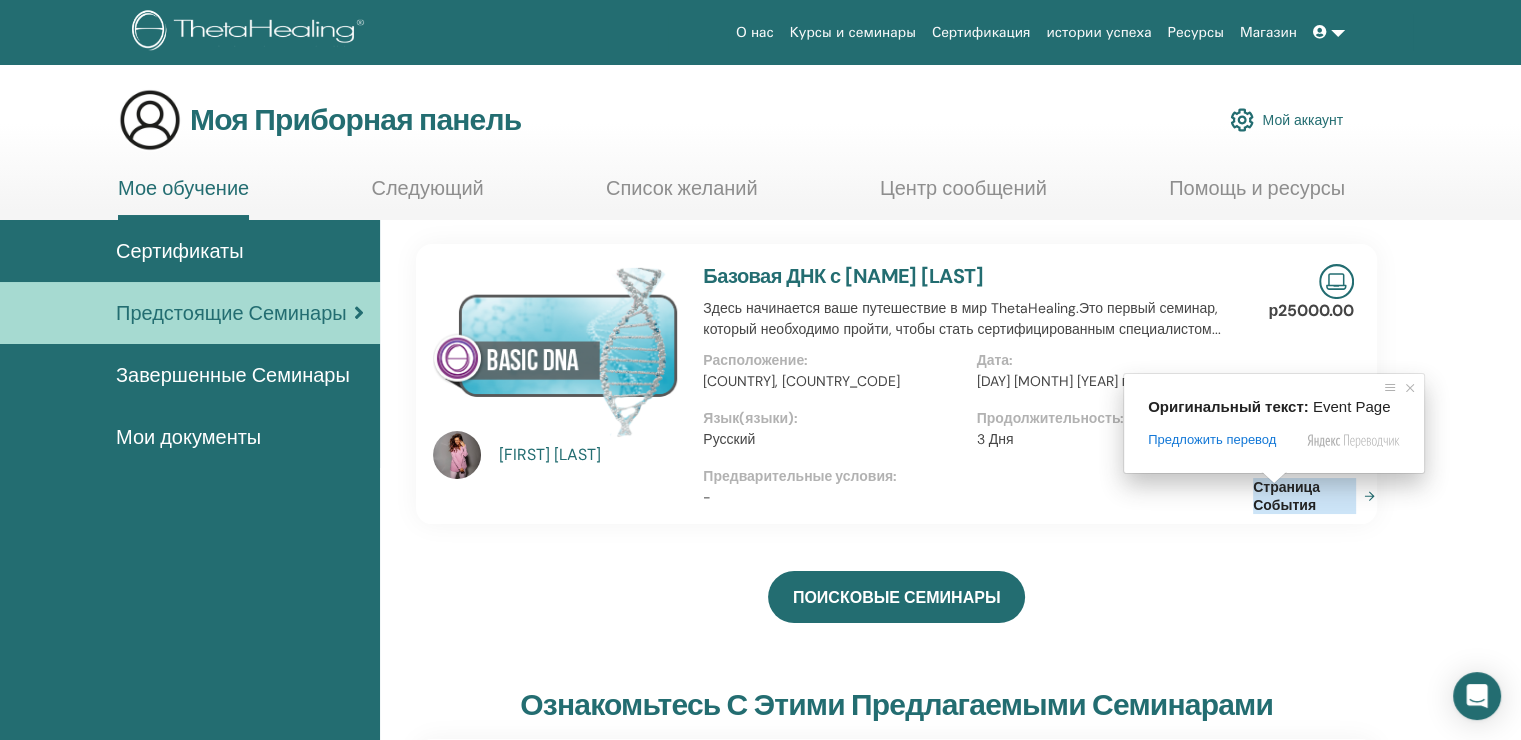 click on "Страница События" at bounding box center (1304, 496) 